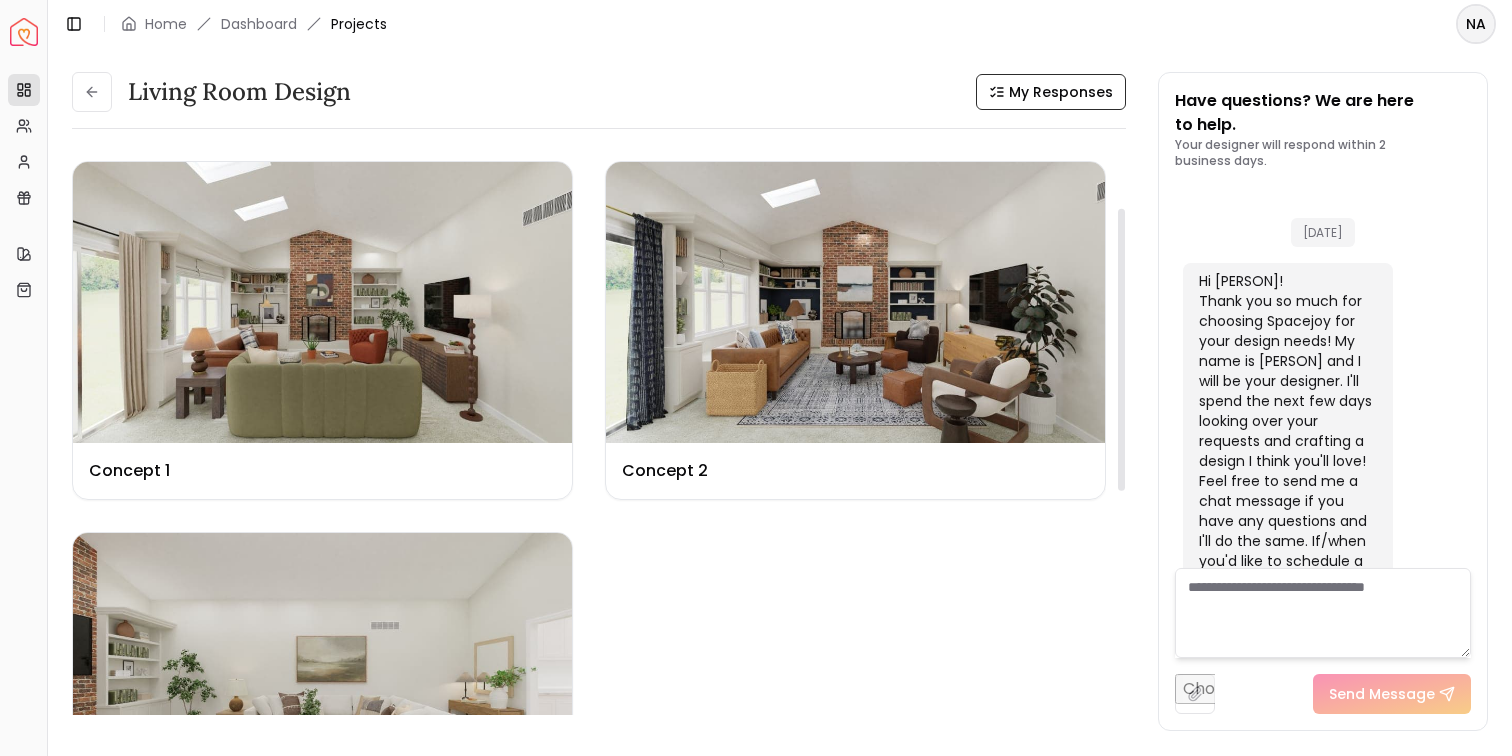 scroll, scrollTop: 0, scrollLeft: 0, axis: both 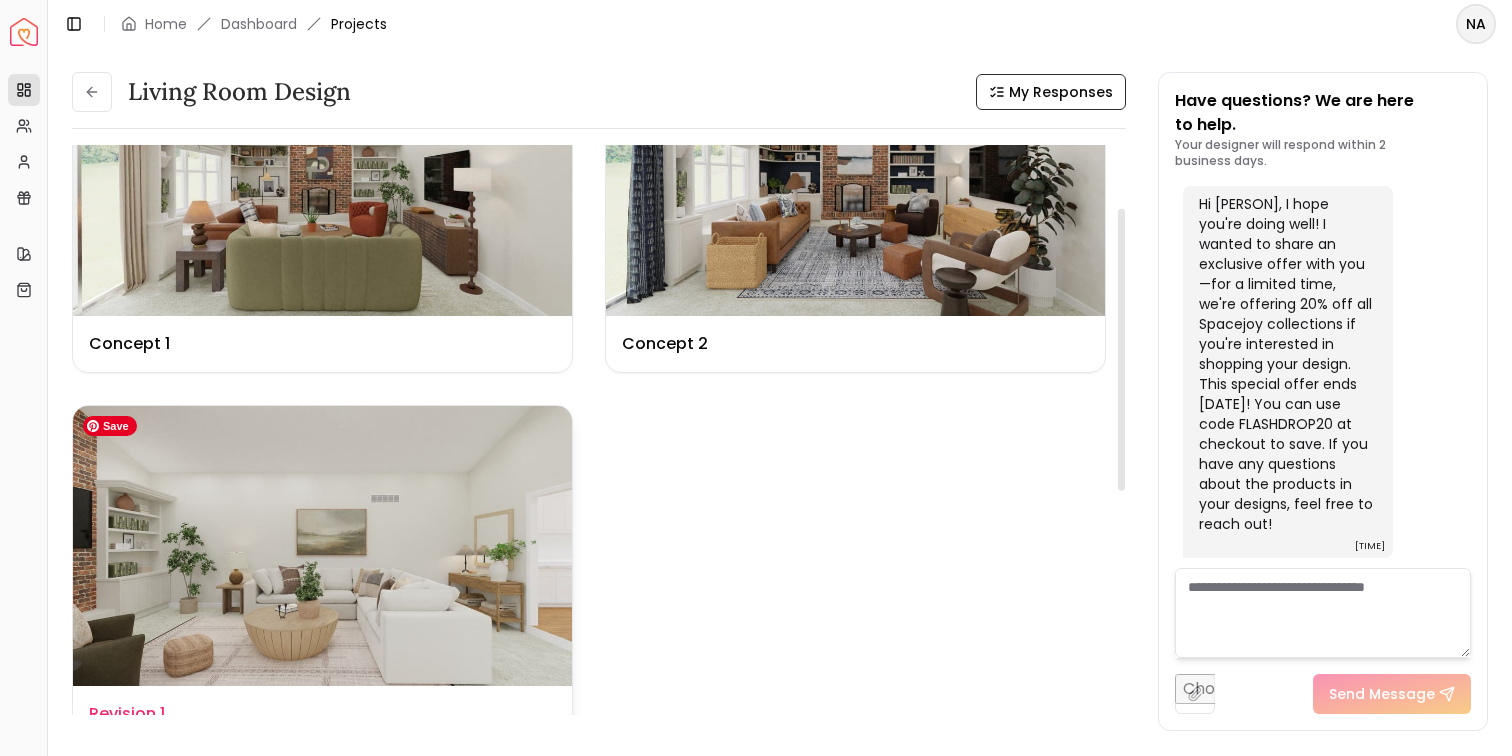 click at bounding box center (322, 546) 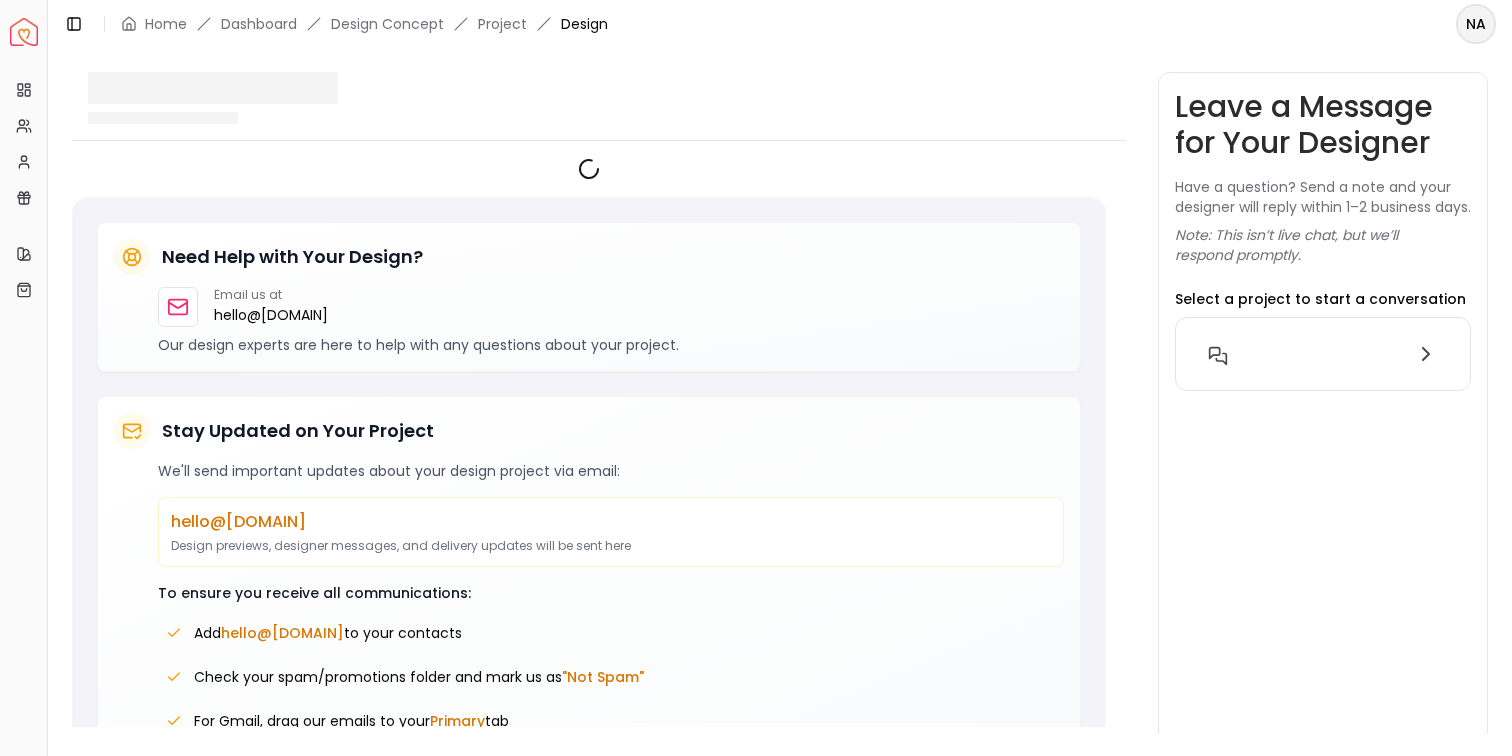 scroll, scrollTop: 0, scrollLeft: 0, axis: both 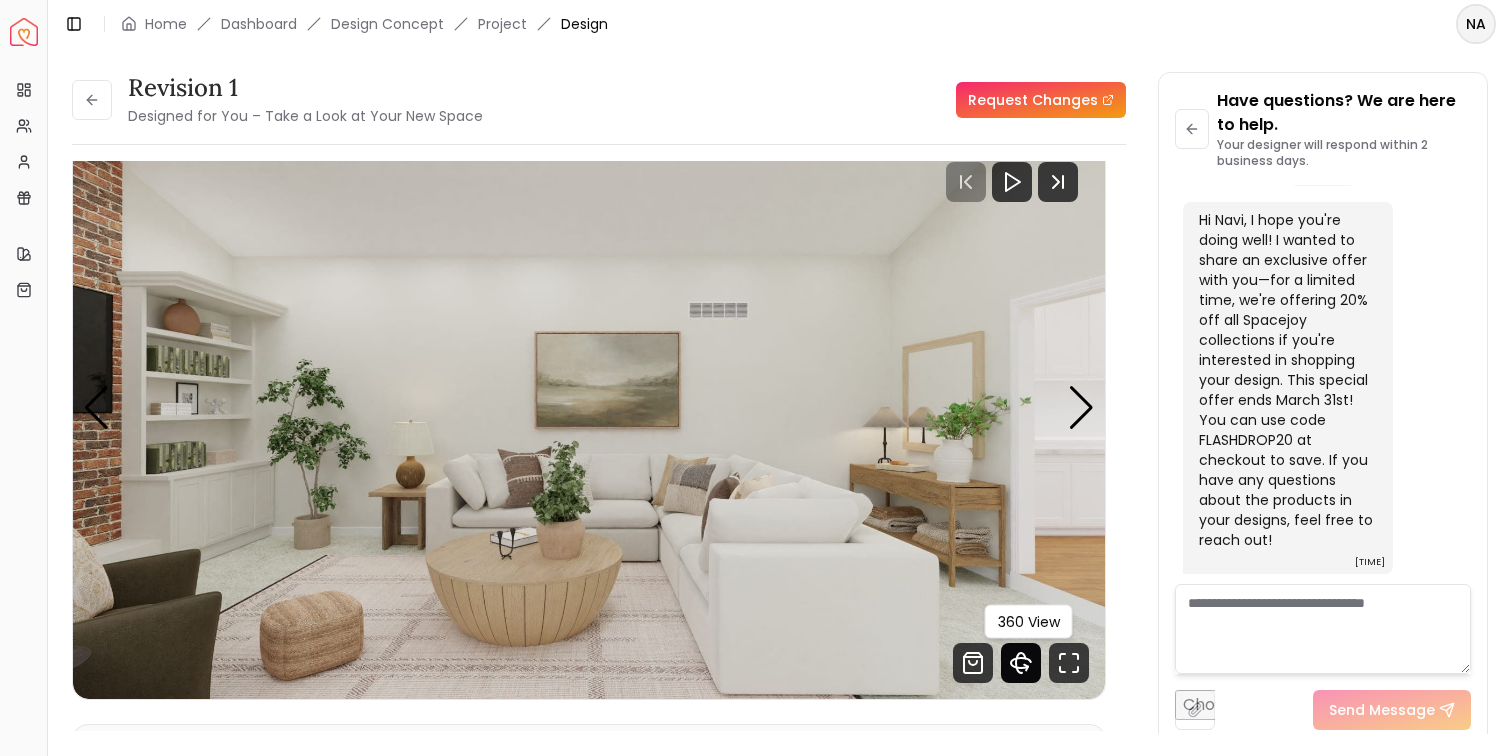 click 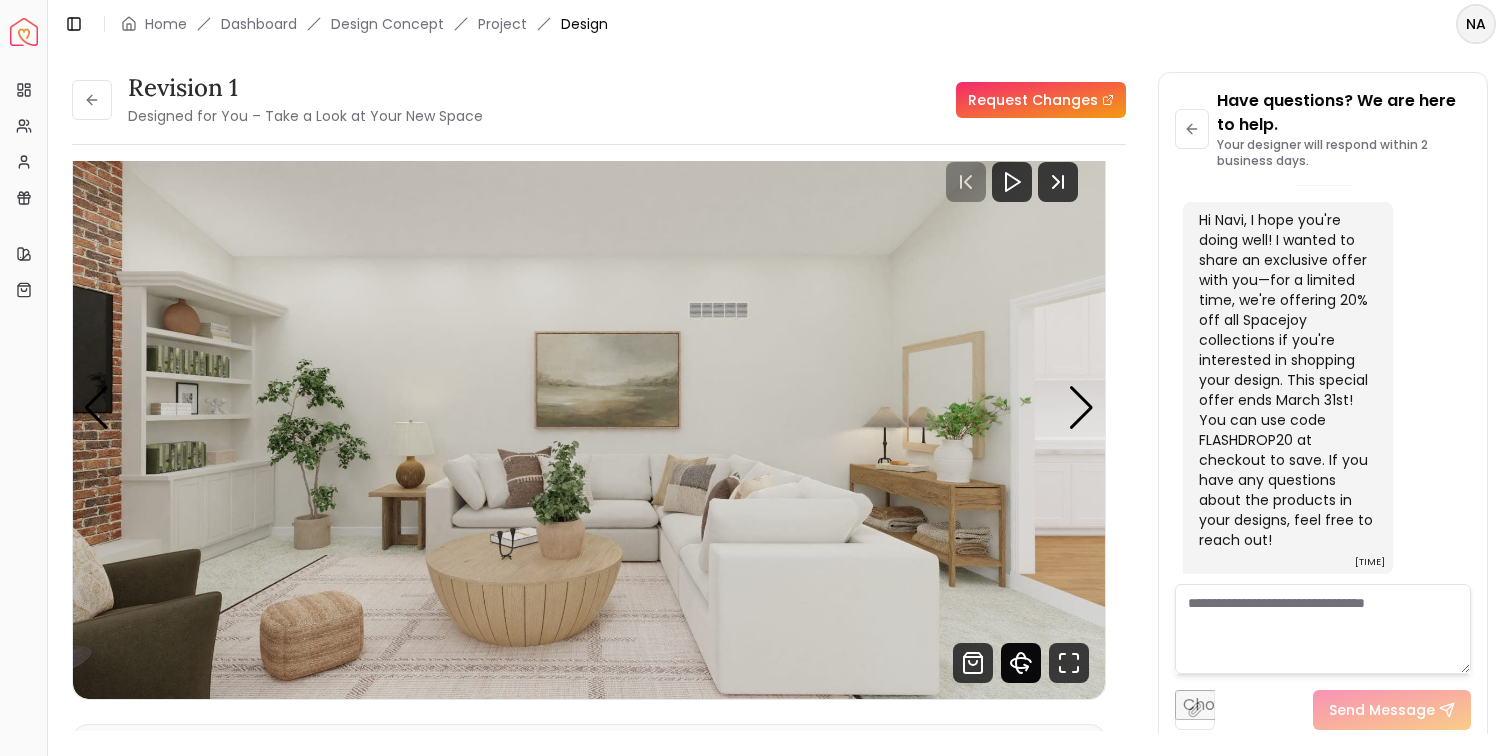 scroll, scrollTop: 3752, scrollLeft: 0, axis: vertical 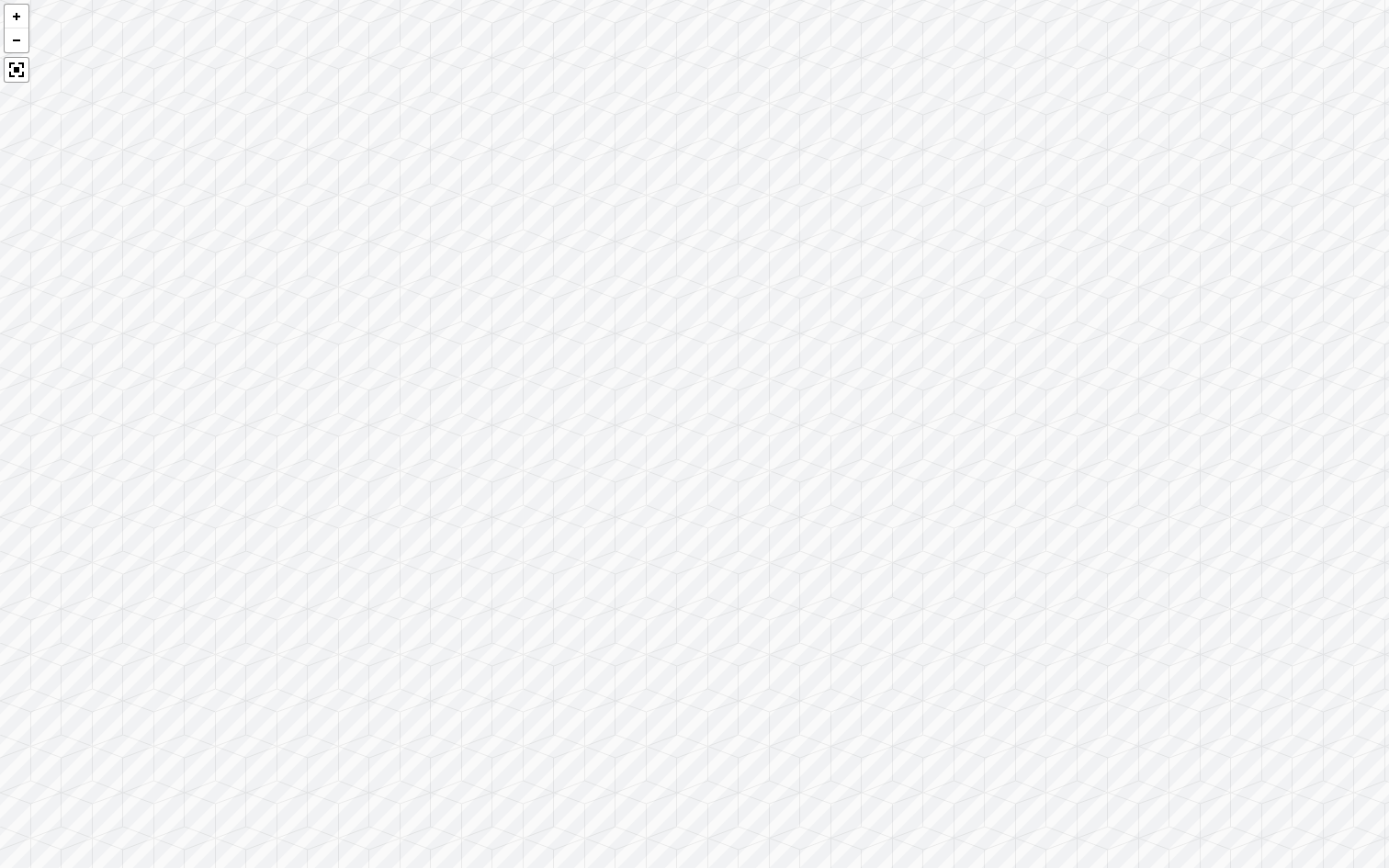 drag, startPoint x: 774, startPoint y: 596, endPoint x: 380, endPoint y: 476, distance: 411.86891 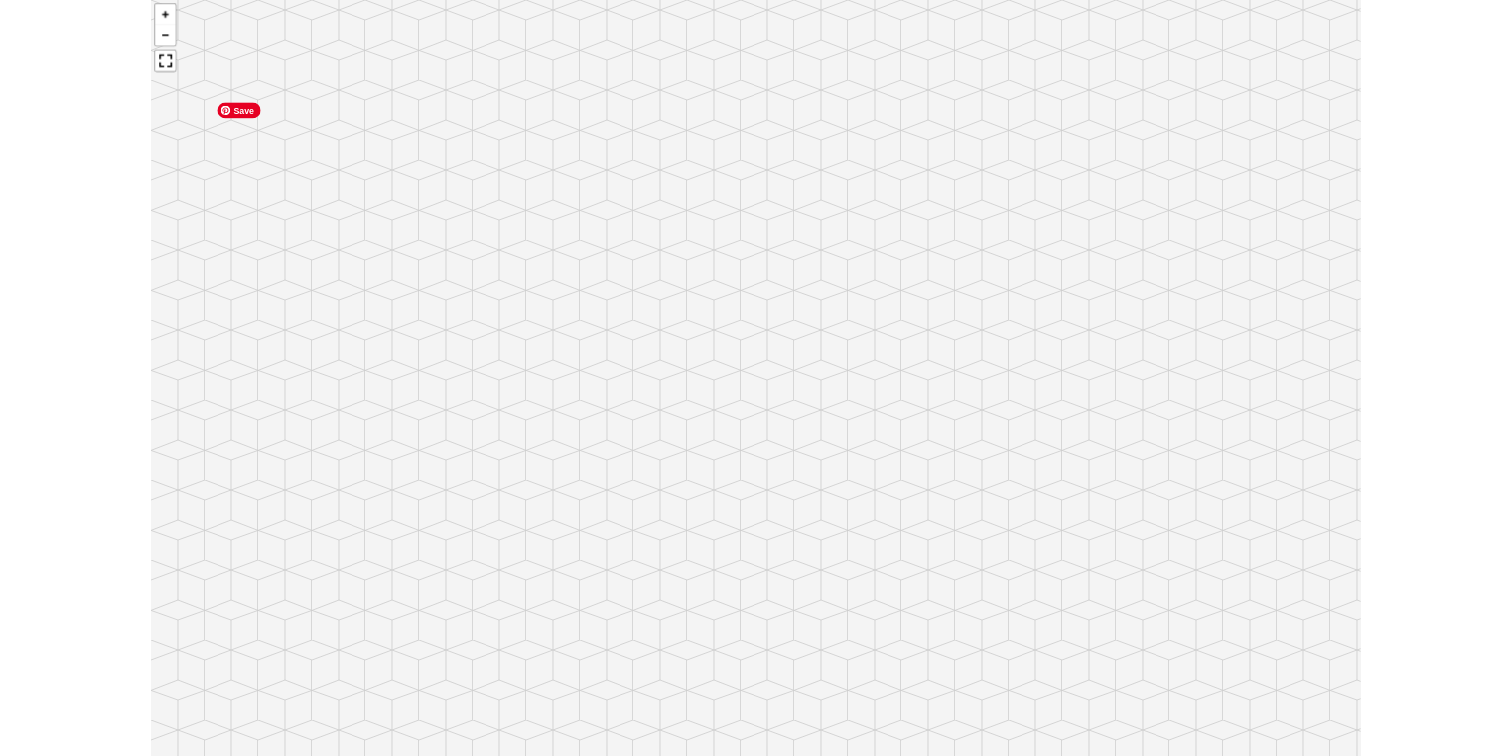 scroll, scrollTop: 3941, scrollLeft: 0, axis: vertical 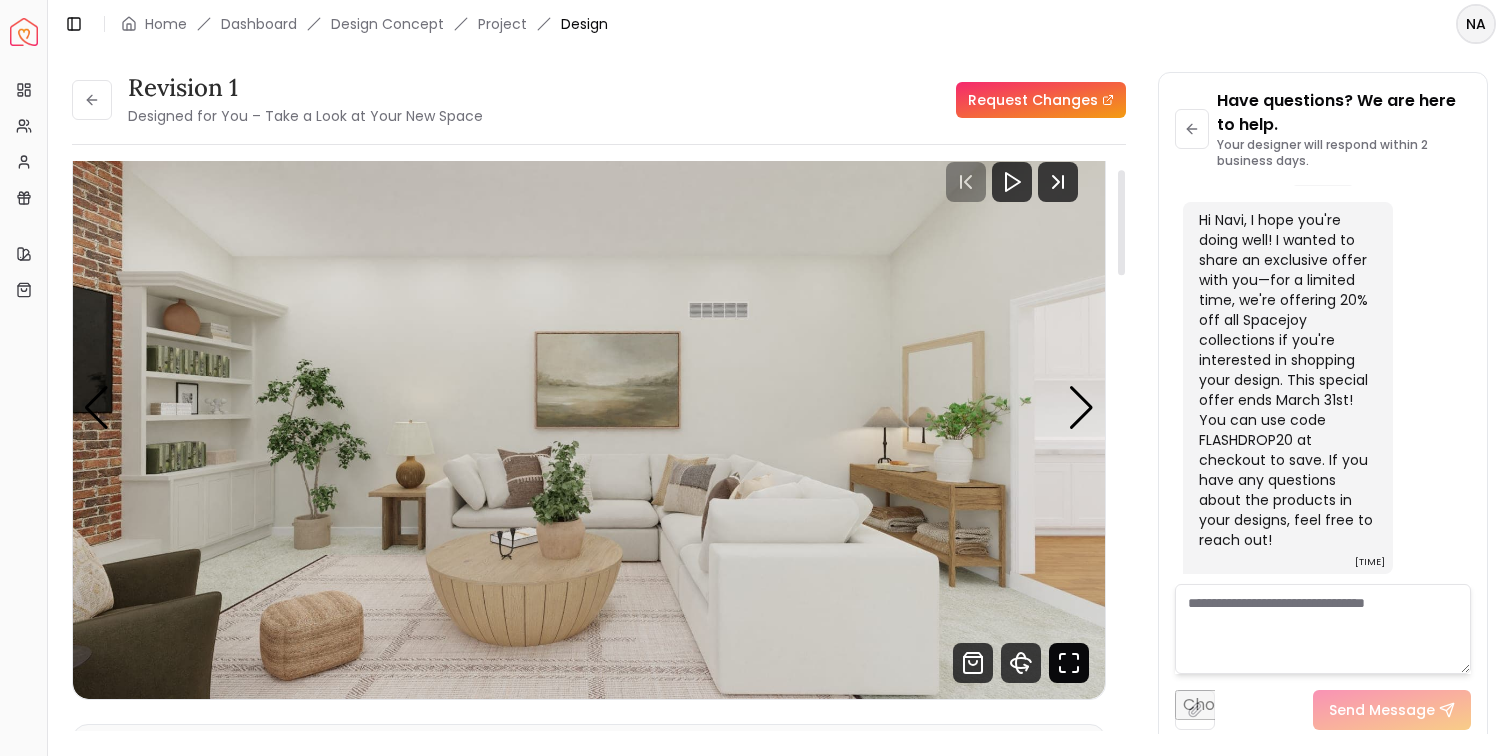 click 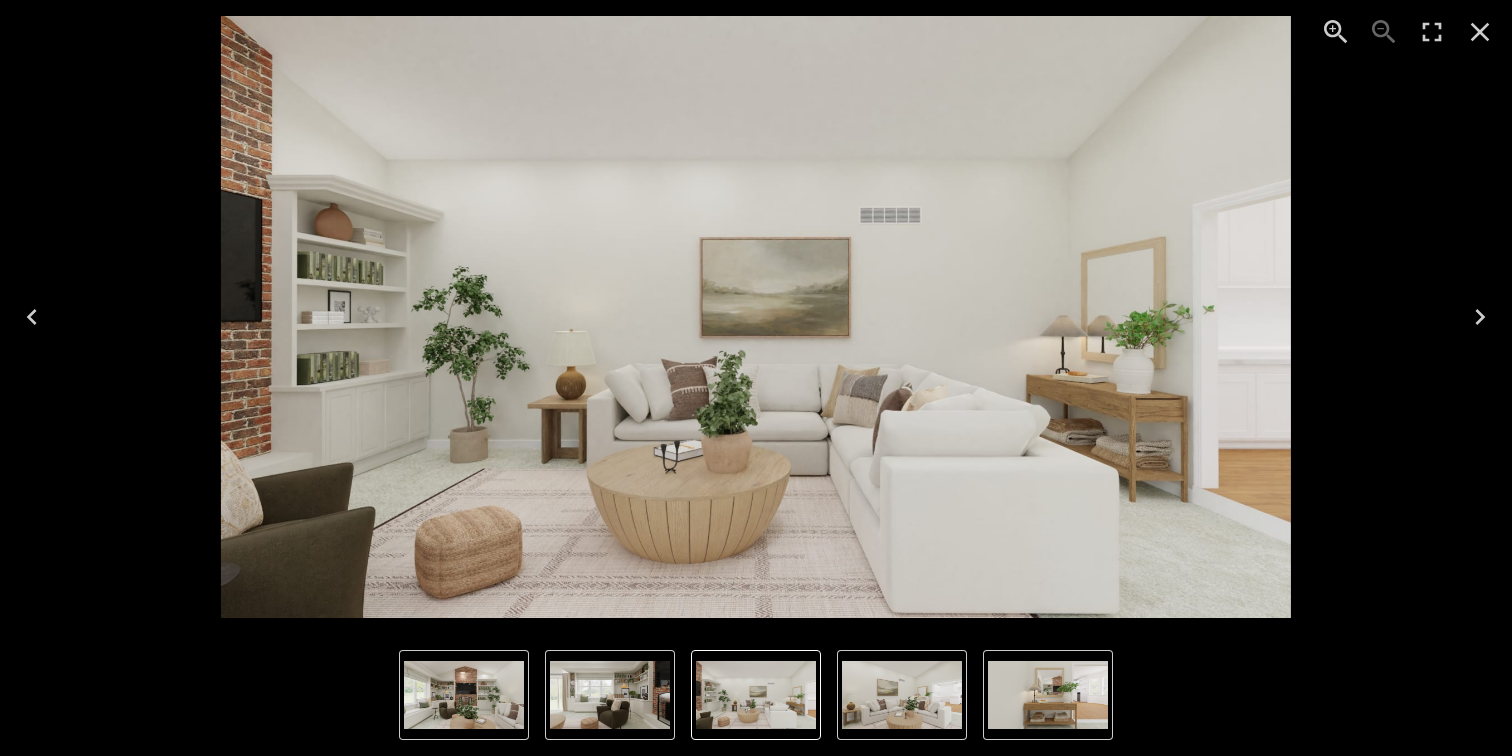 click at bounding box center (464, 695) 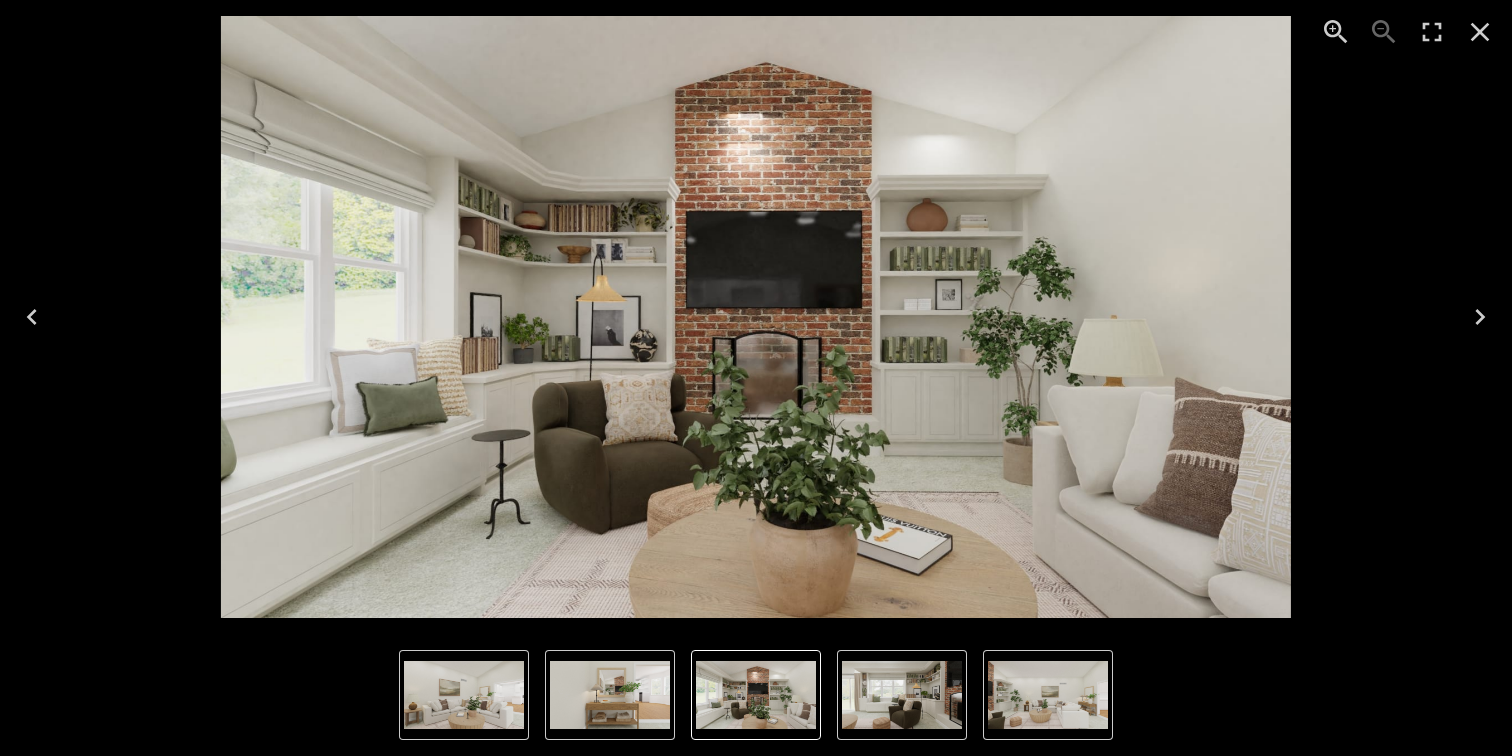 click at bounding box center (610, 695) 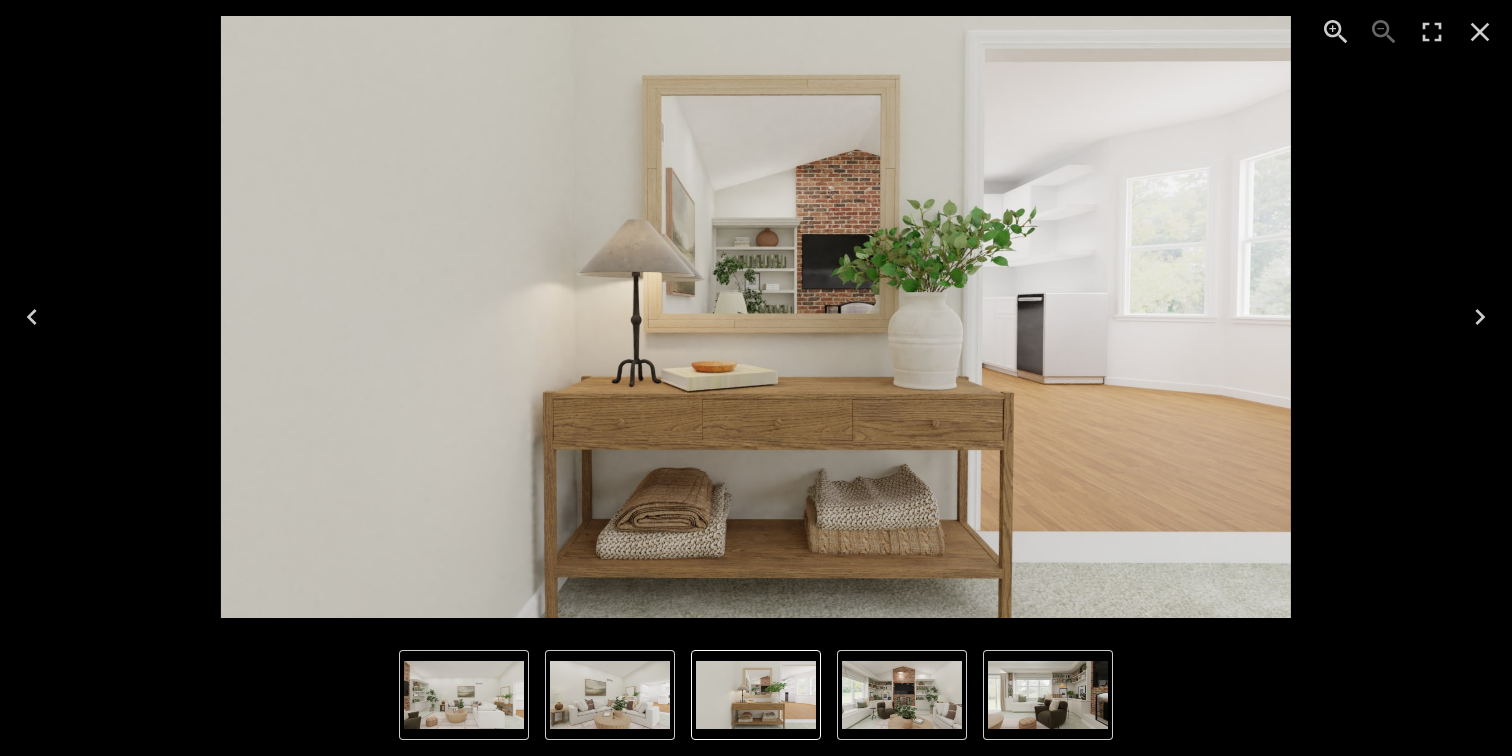 click at bounding box center (756, 695) 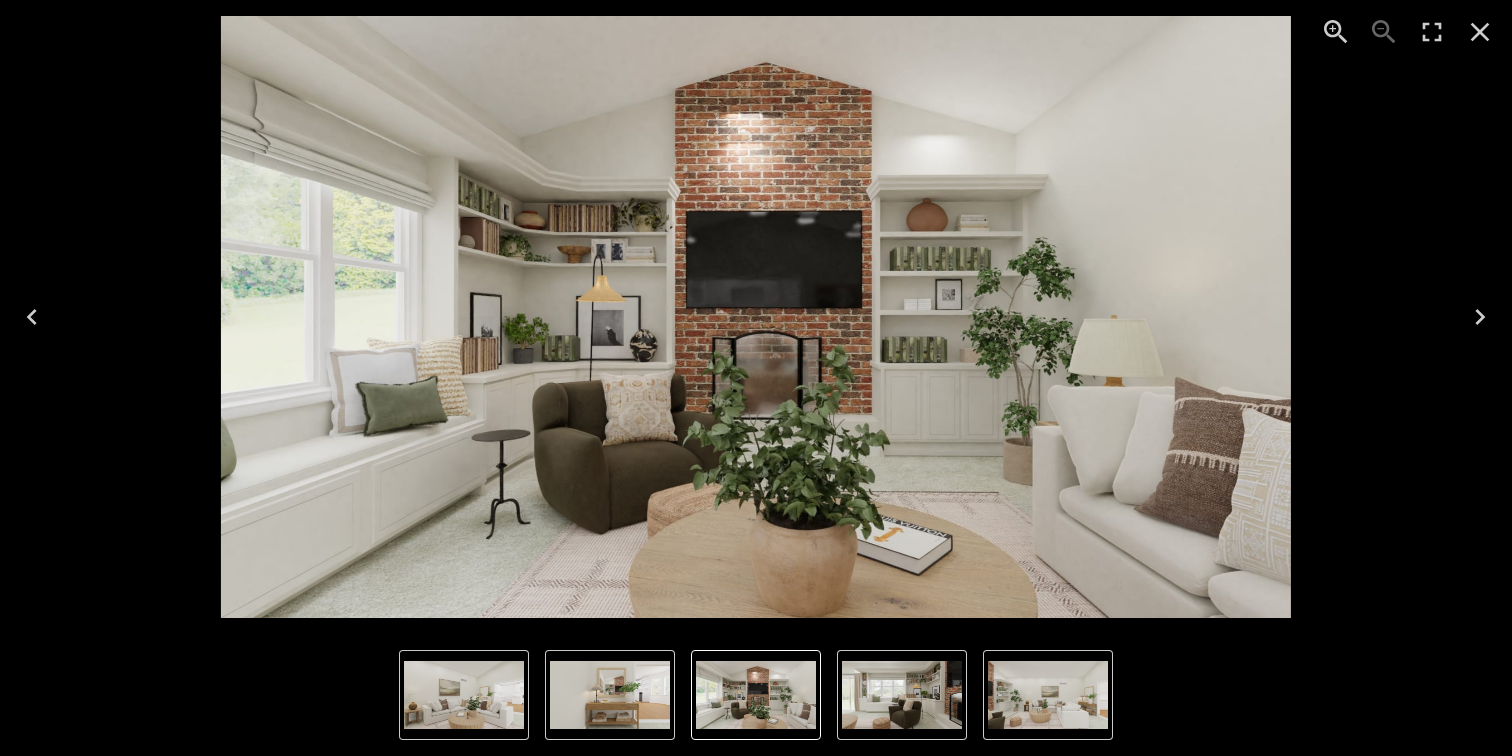 click at bounding box center [464, 695] 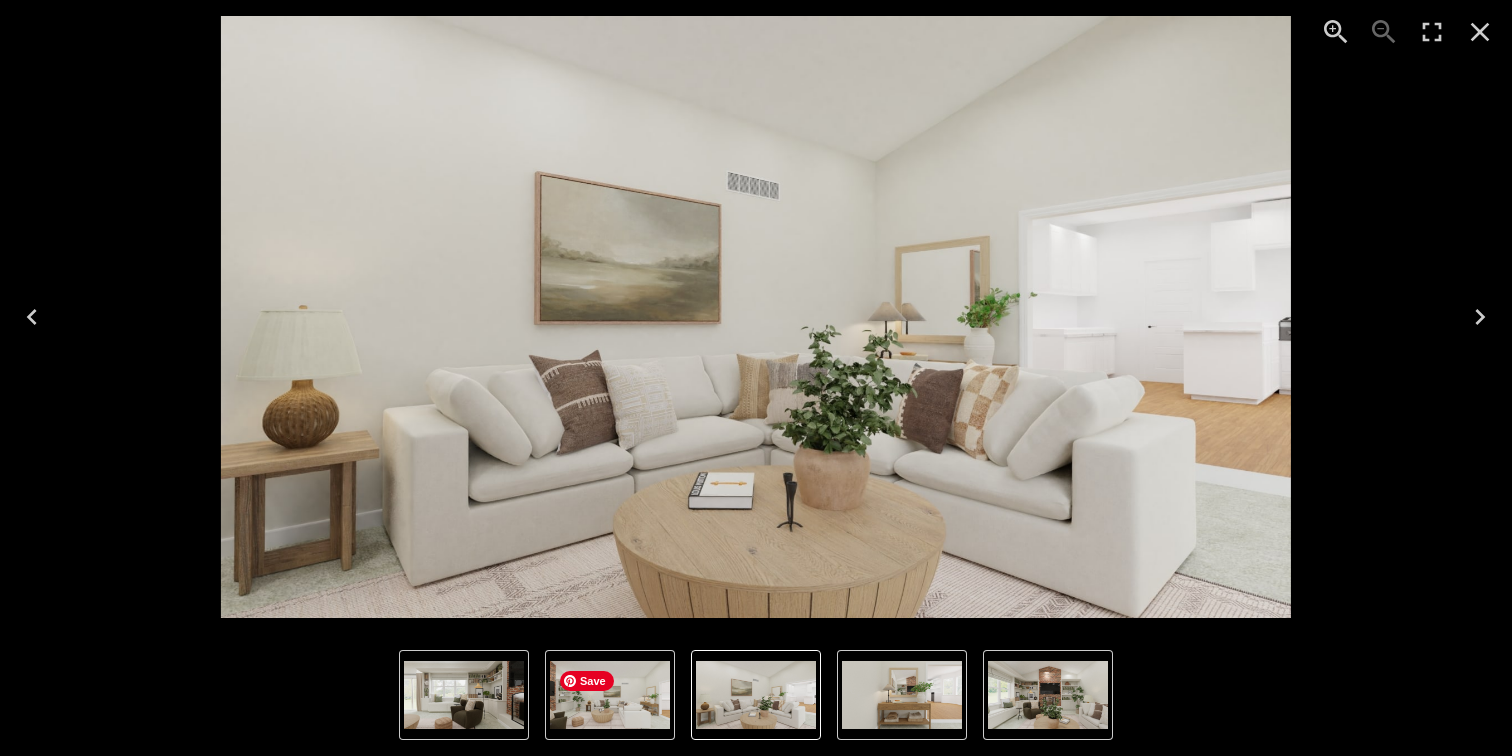 click at bounding box center (610, 695) 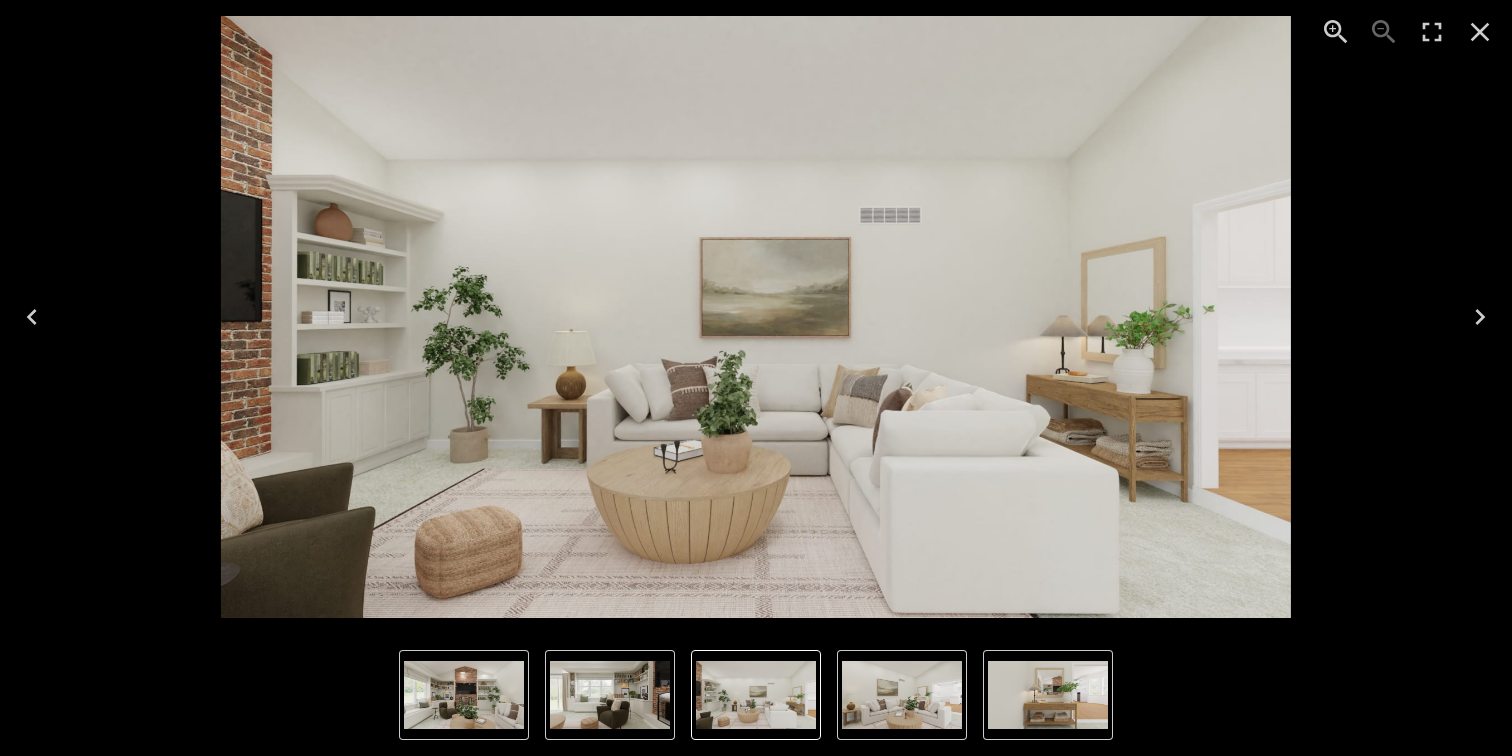 click at bounding box center (902, 695) 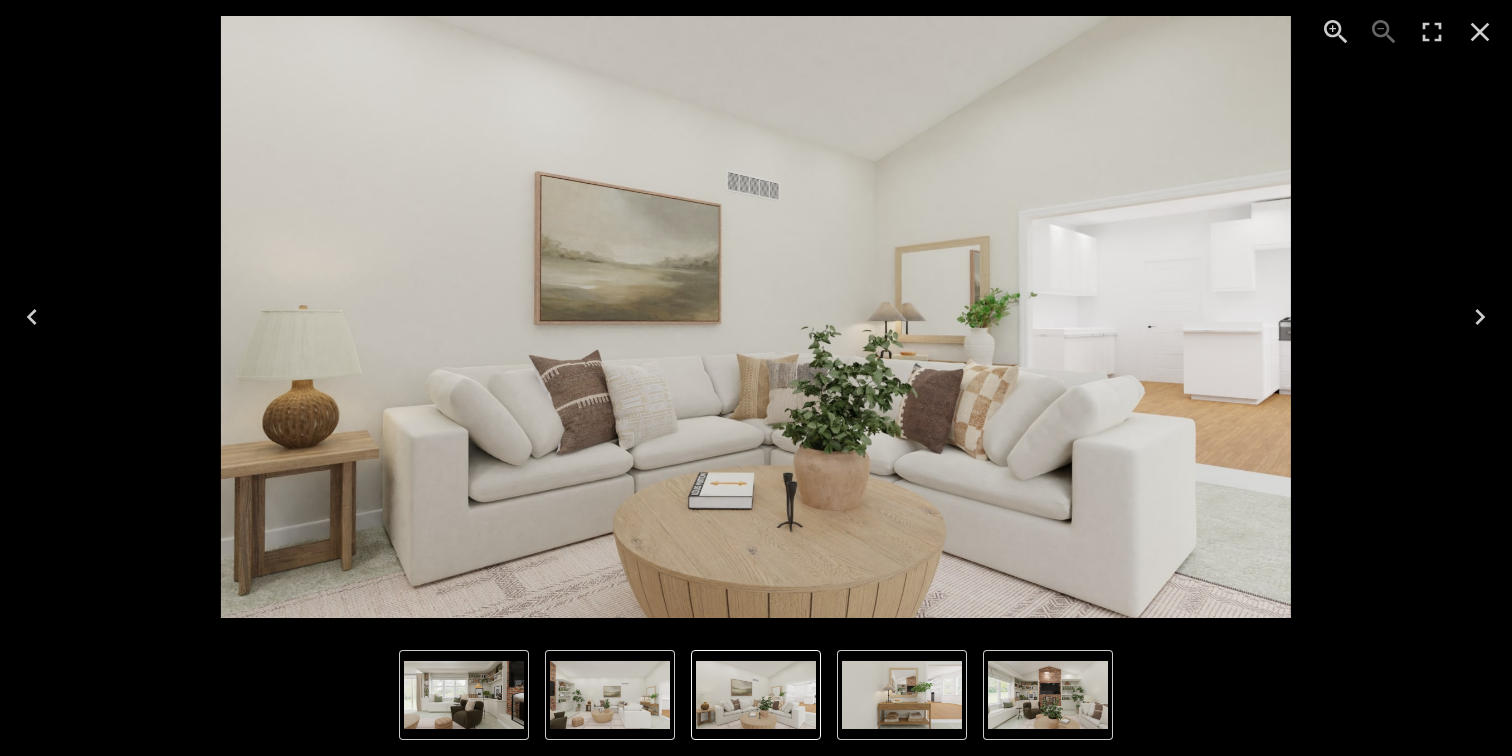 click 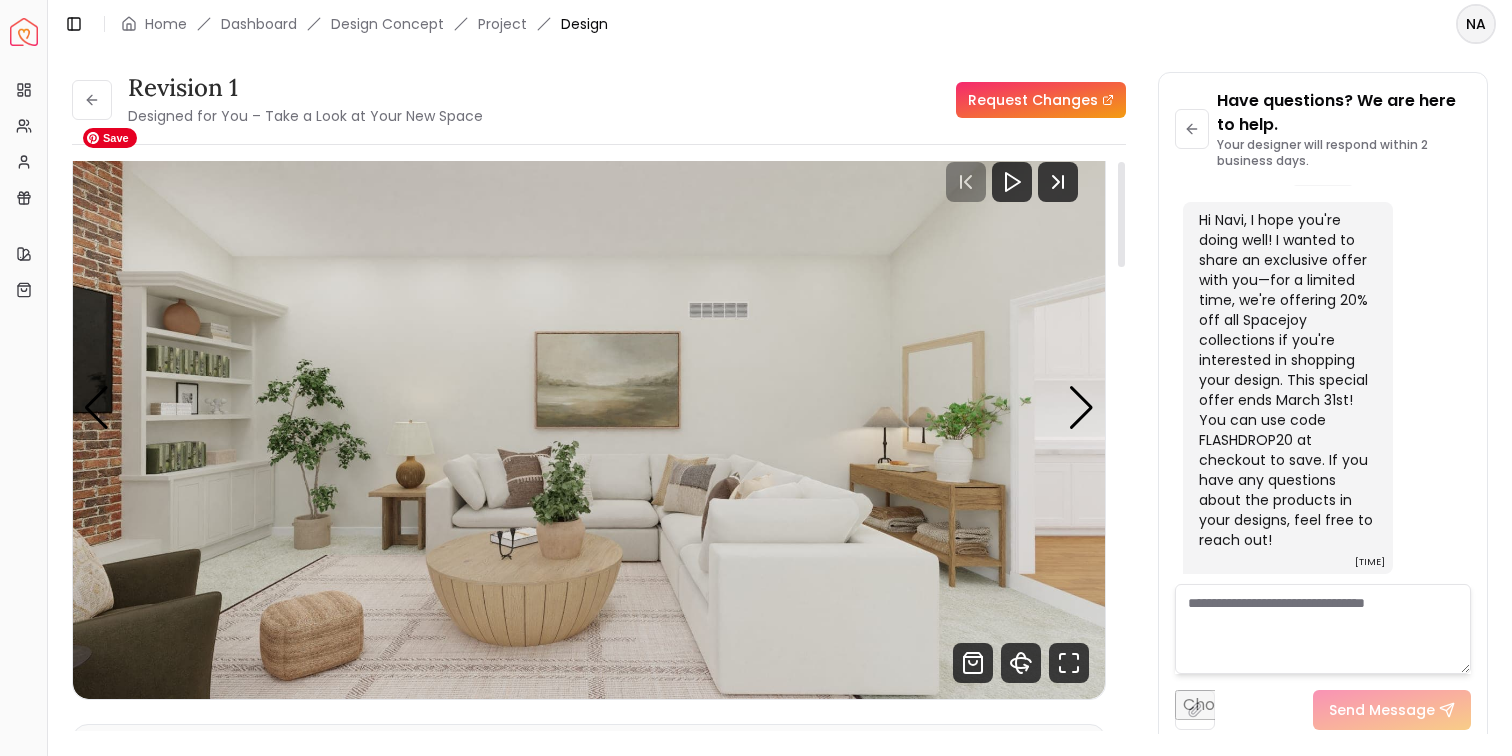 scroll, scrollTop: 0, scrollLeft: 0, axis: both 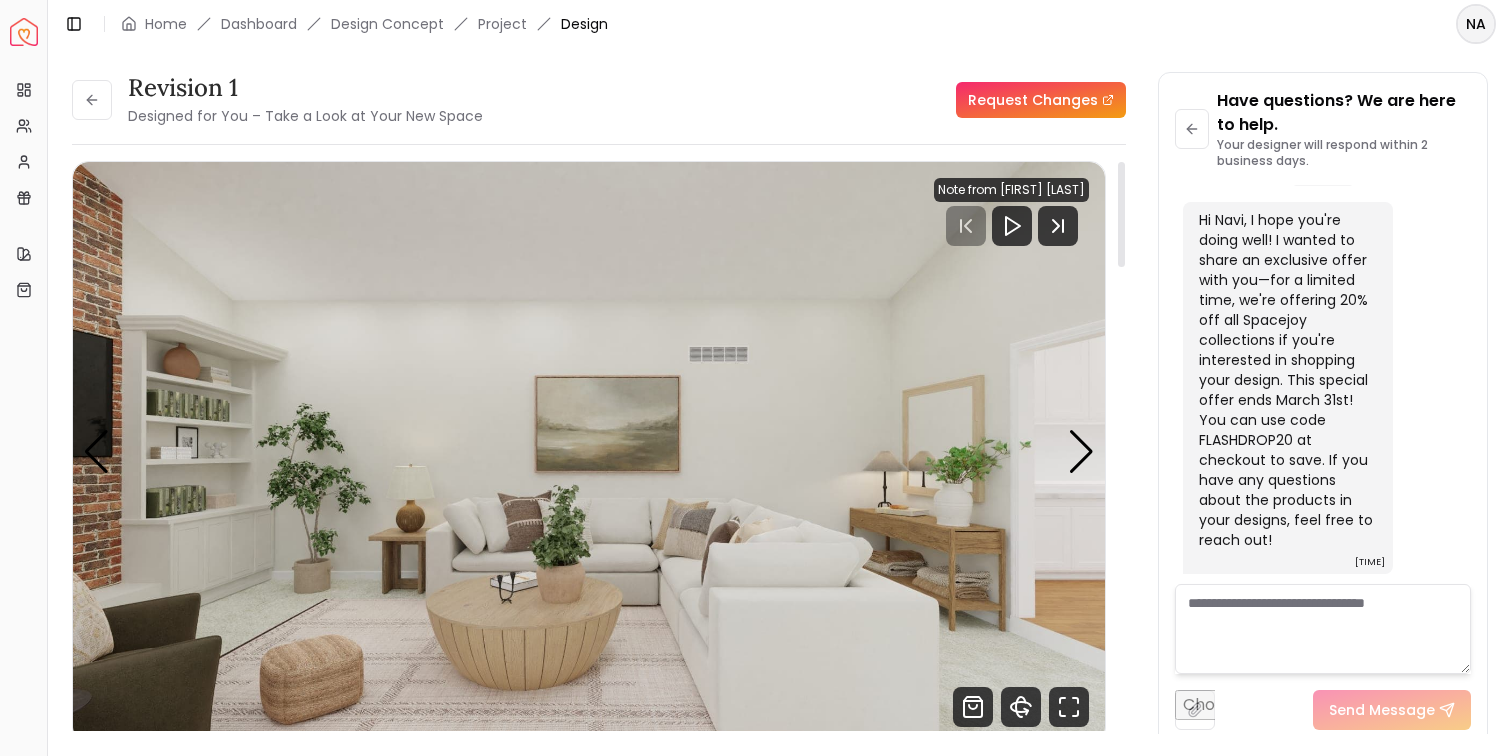 click on "Revision 1 Designed for You – Take a Look at Your New Space" at bounding box center [277, 100] 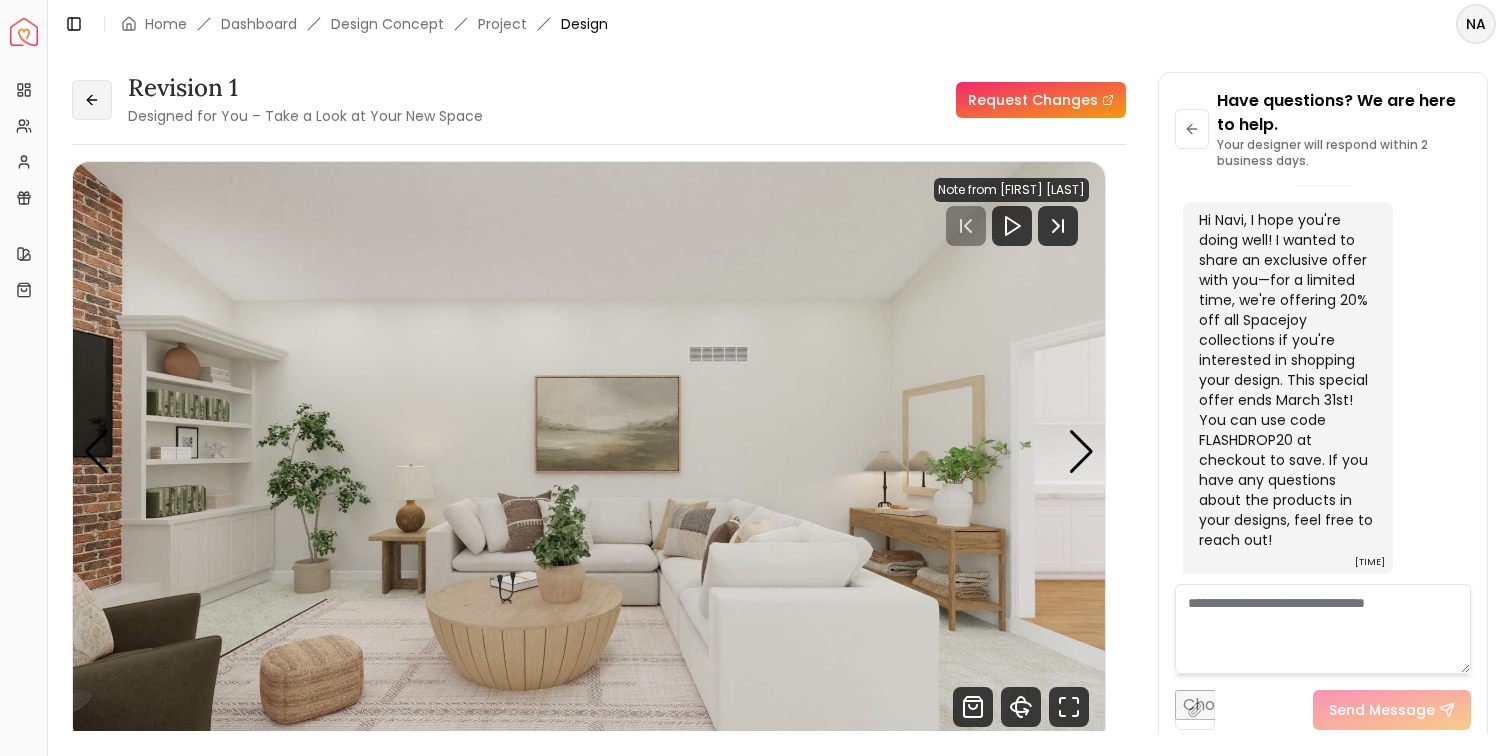 click 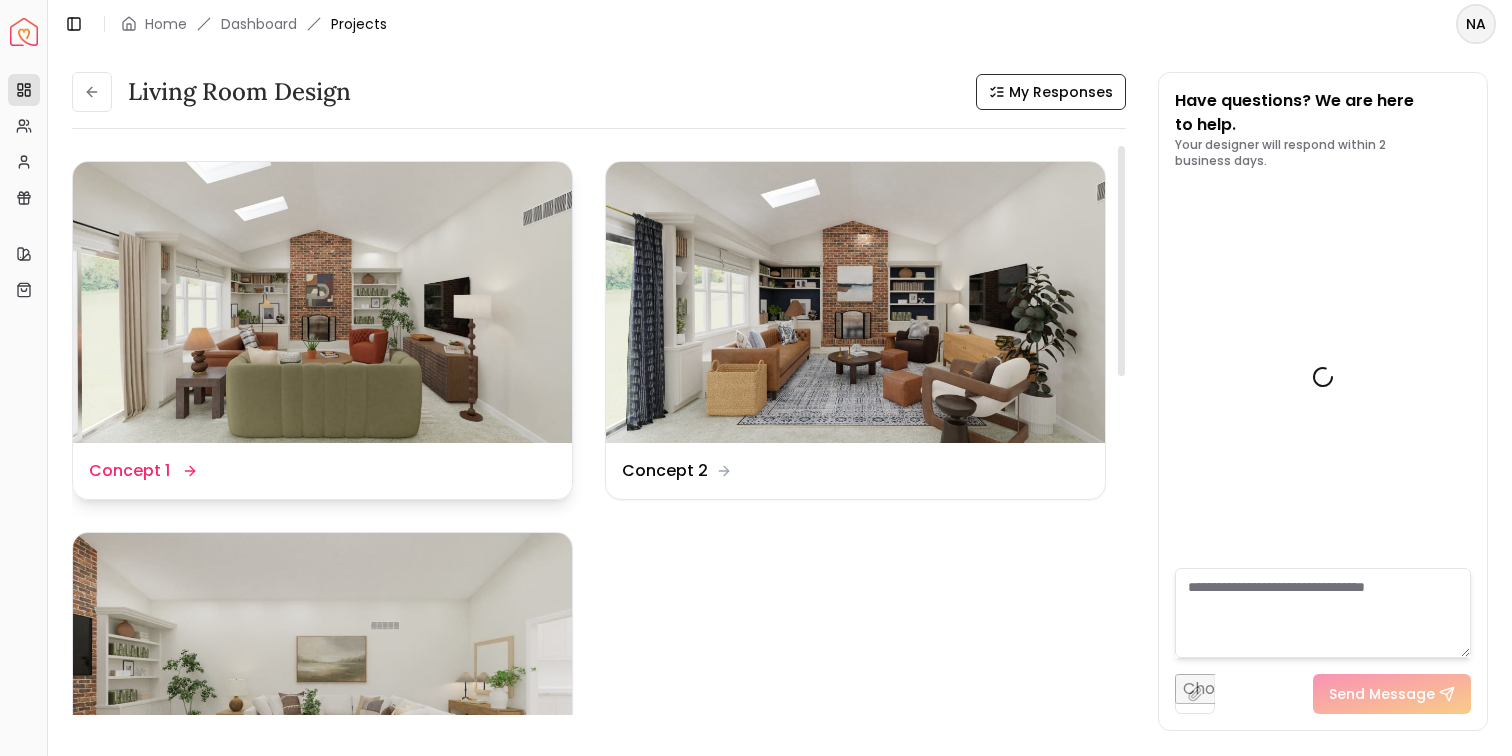 scroll, scrollTop: 3957, scrollLeft: 0, axis: vertical 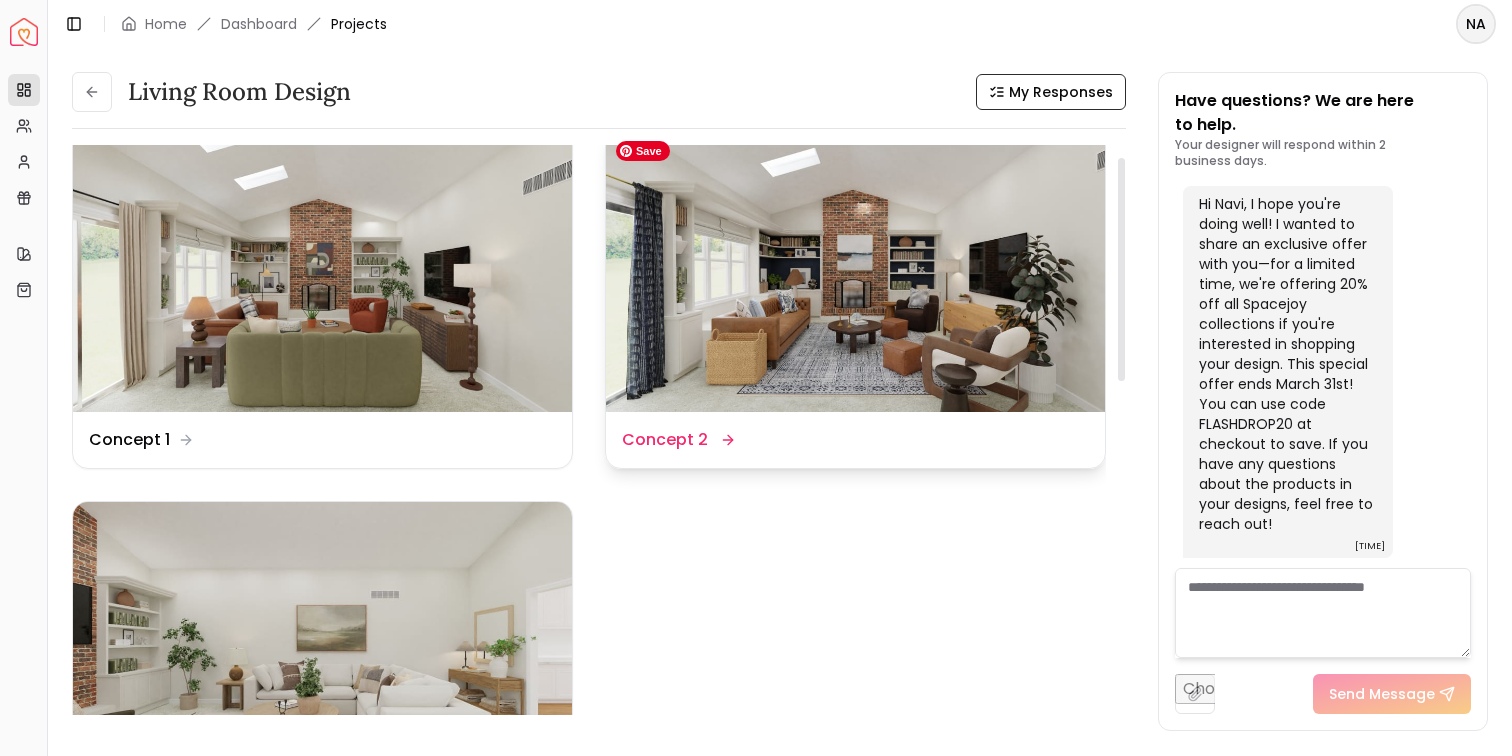 click at bounding box center [855, 271] 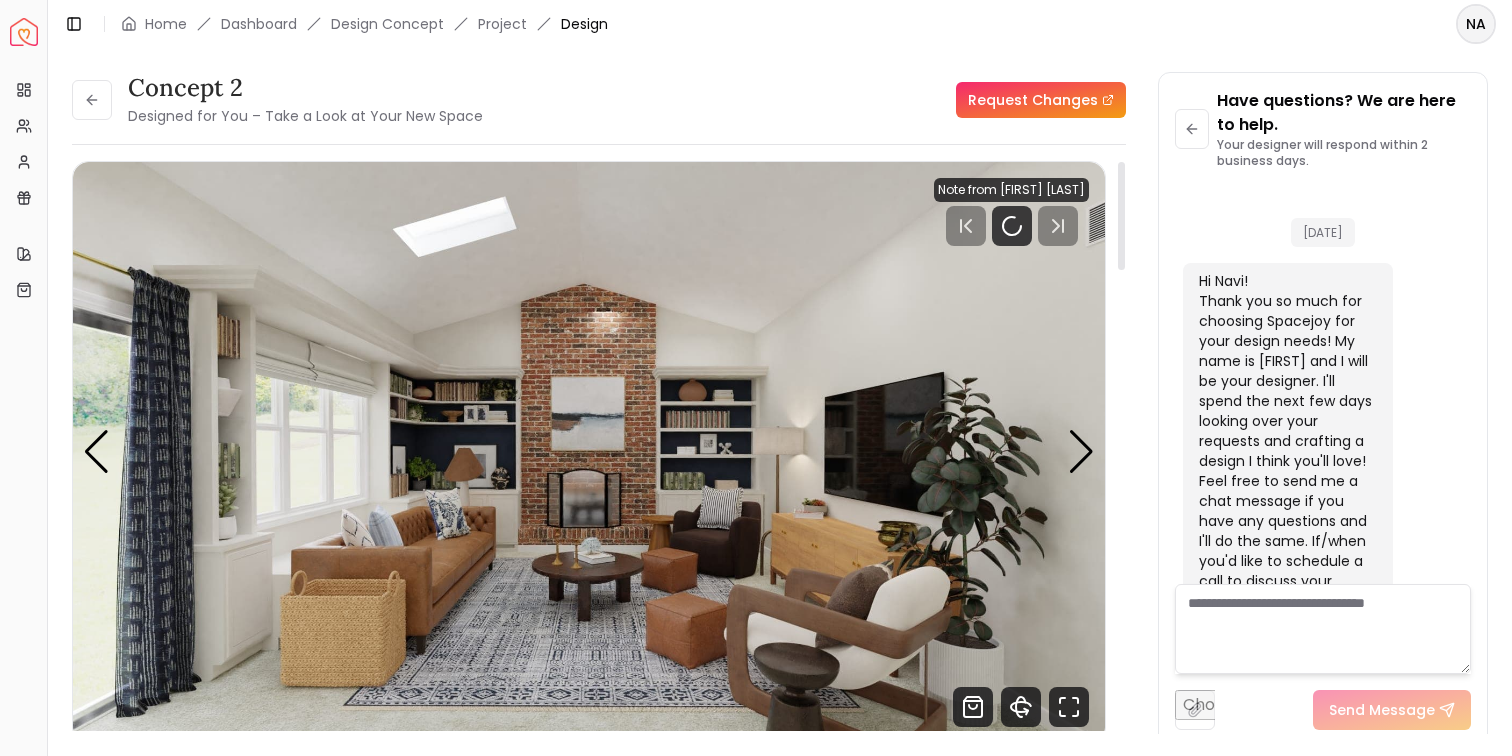 scroll, scrollTop: 3941, scrollLeft: 0, axis: vertical 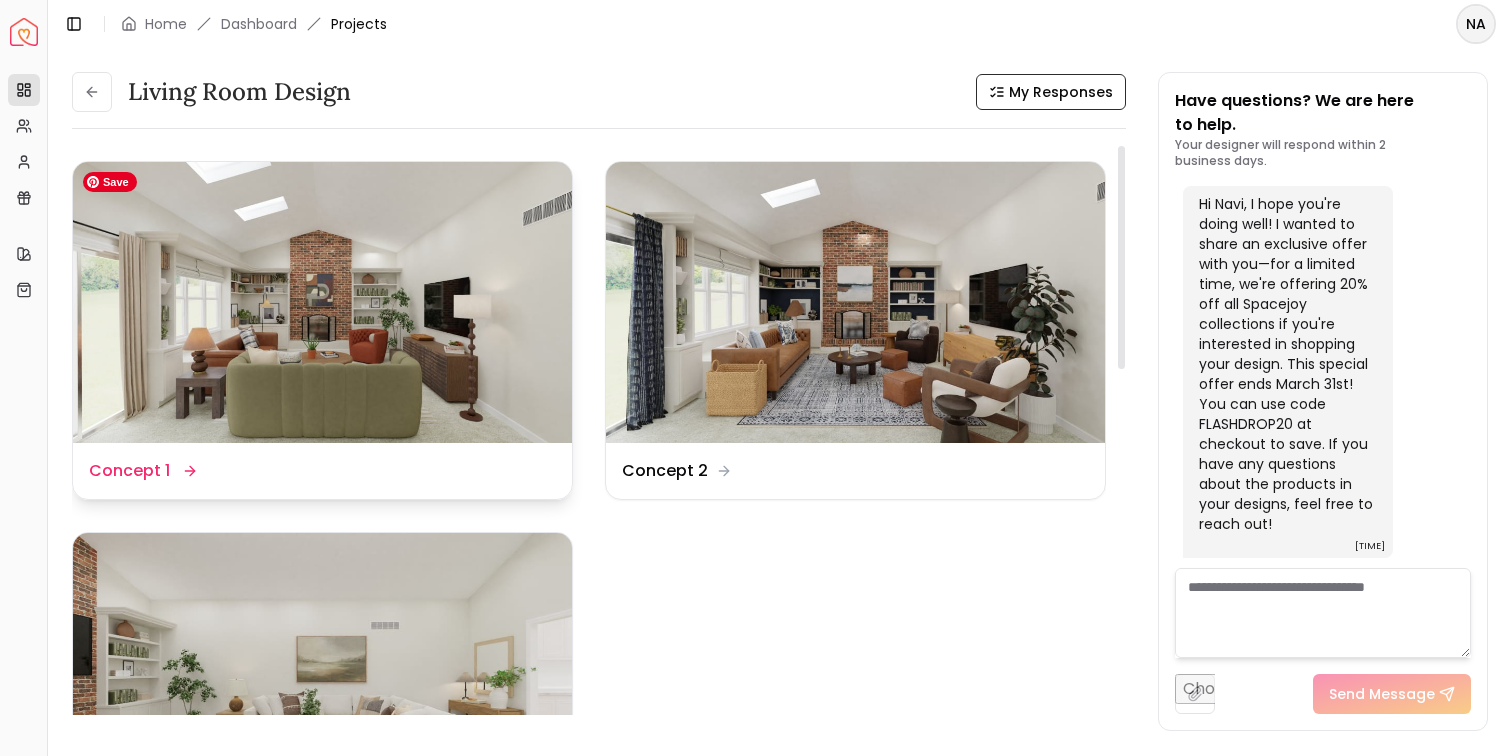click at bounding box center [322, 302] 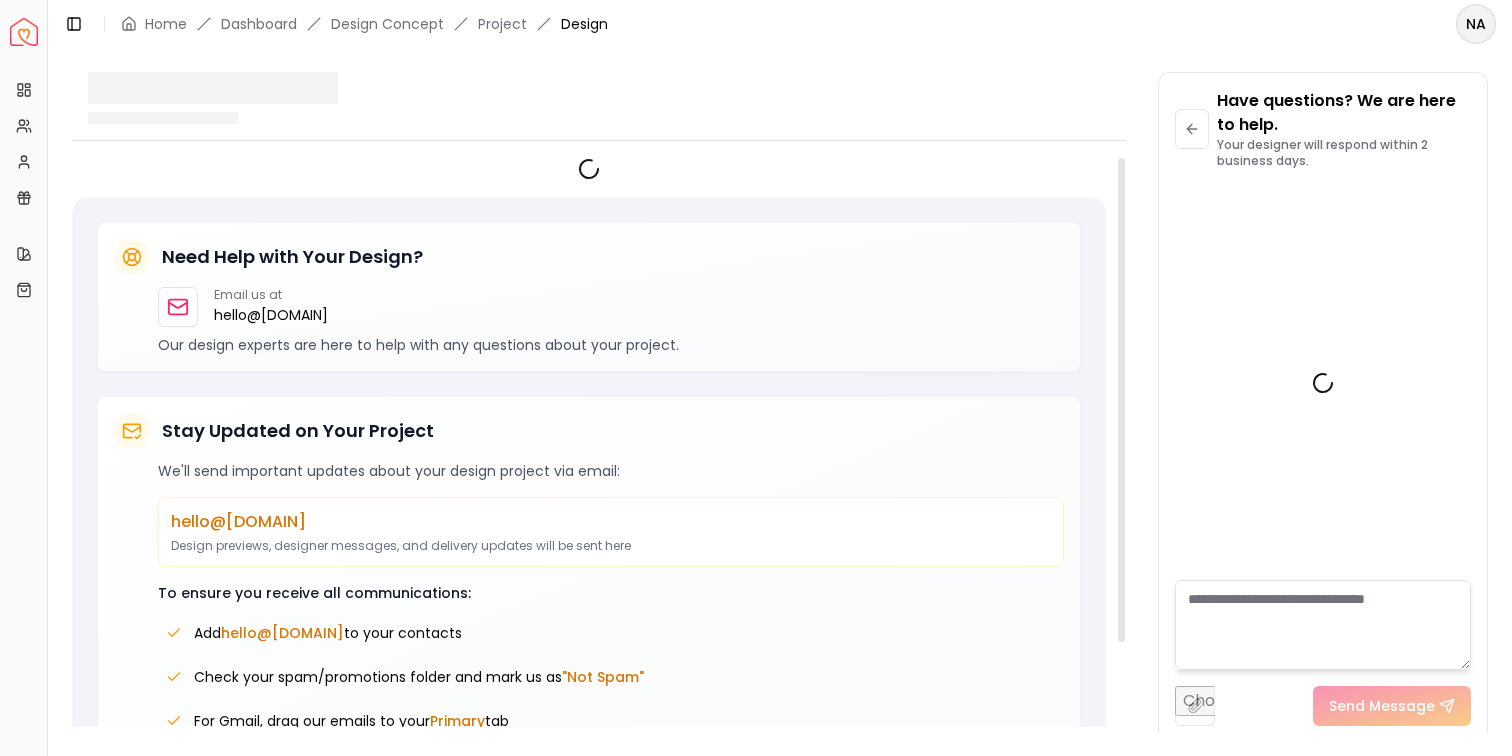 scroll, scrollTop: 3941, scrollLeft: 0, axis: vertical 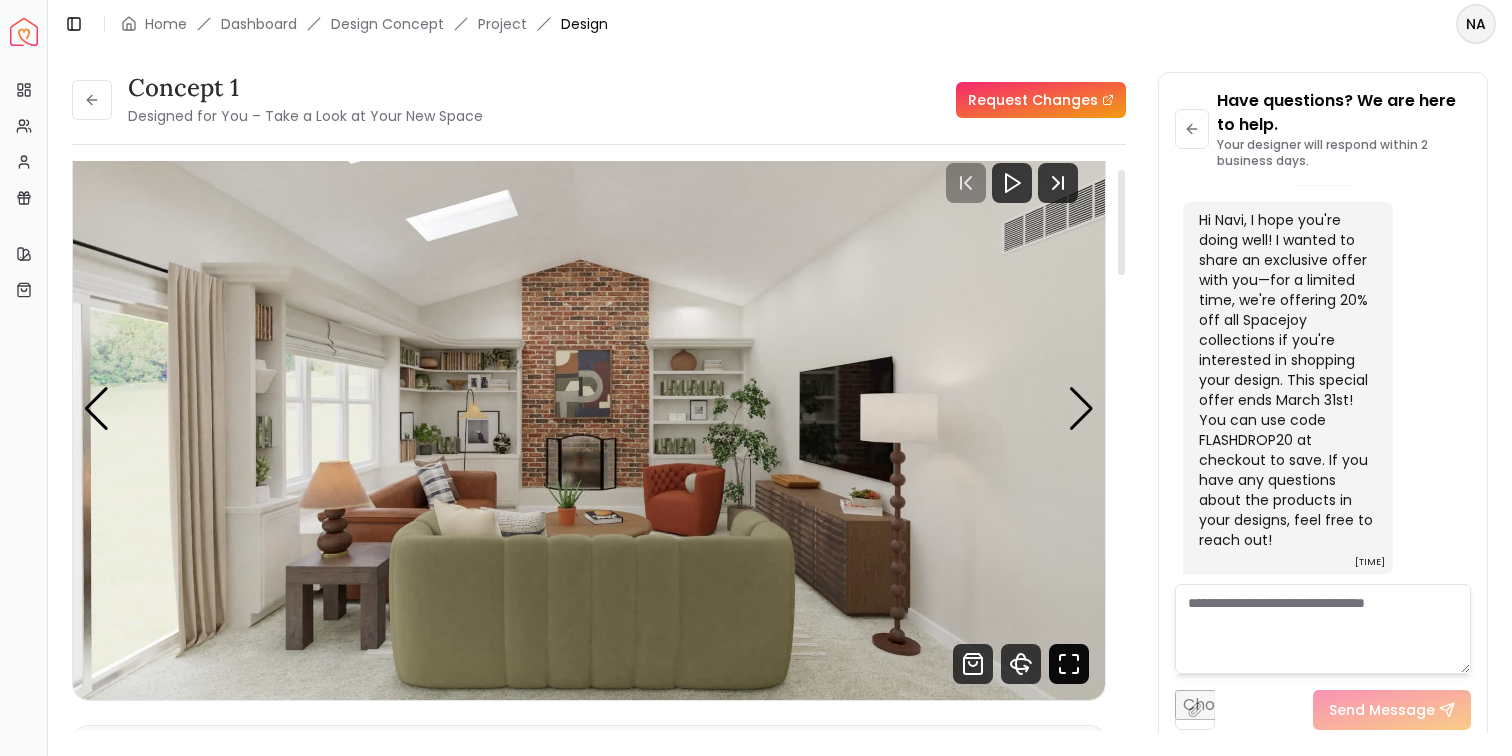 click 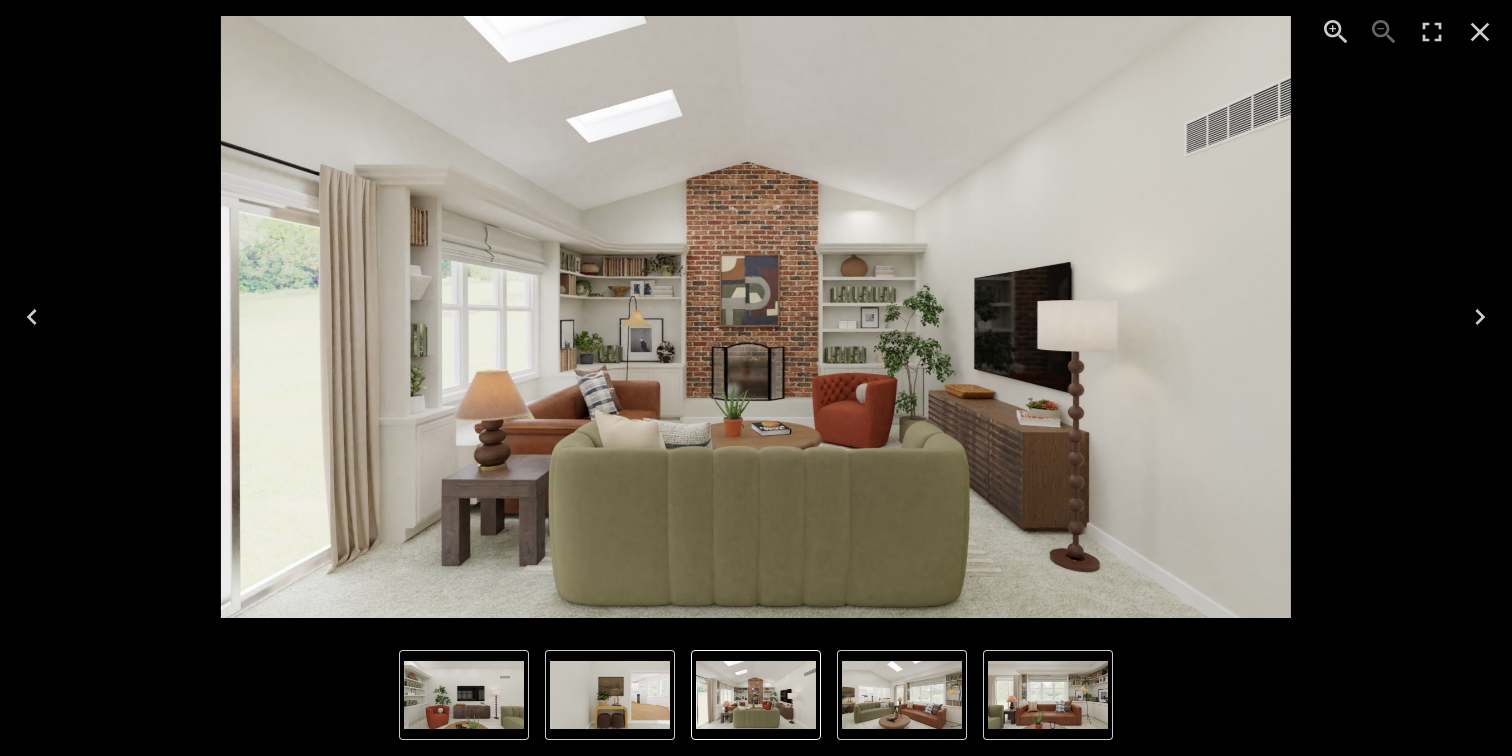 click 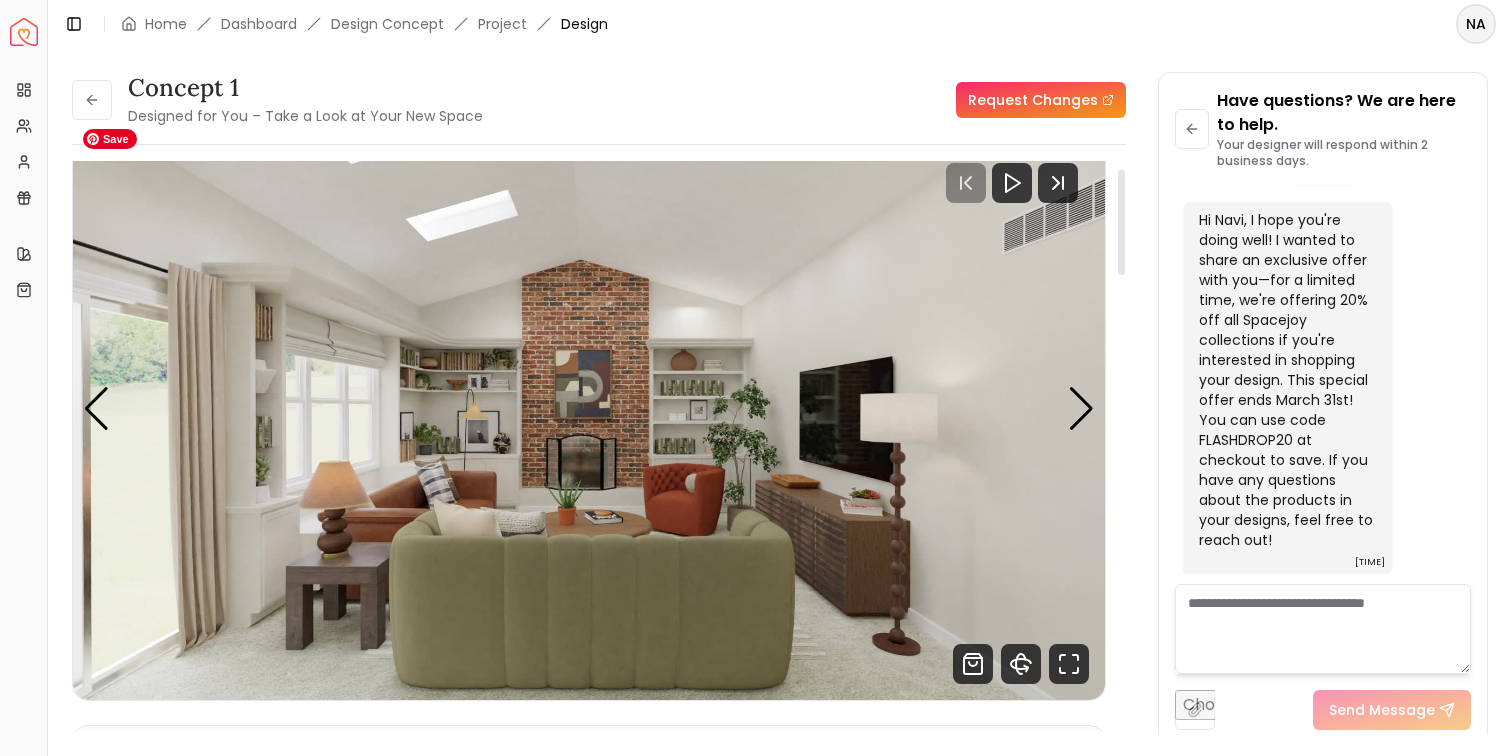 click at bounding box center [589, 409] 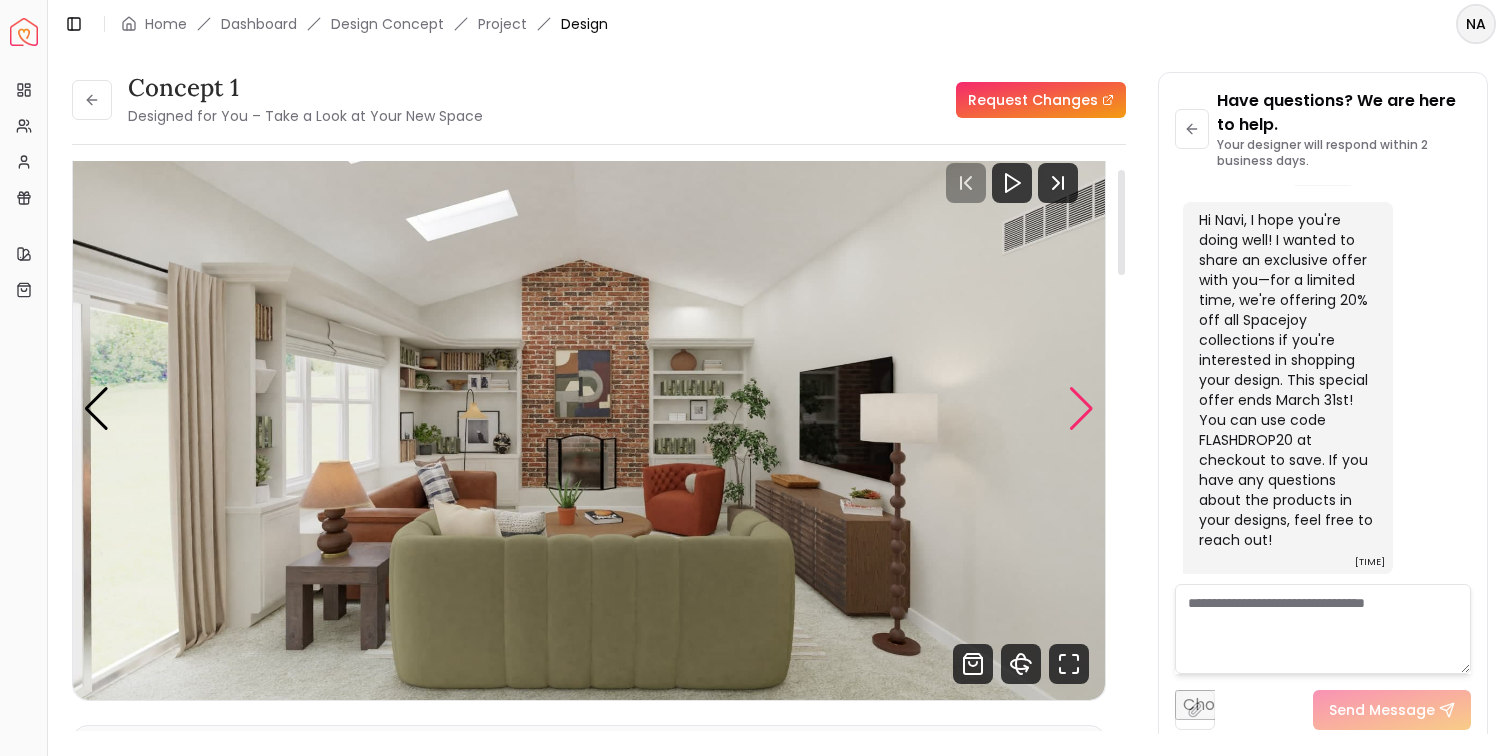 click at bounding box center [1081, 409] 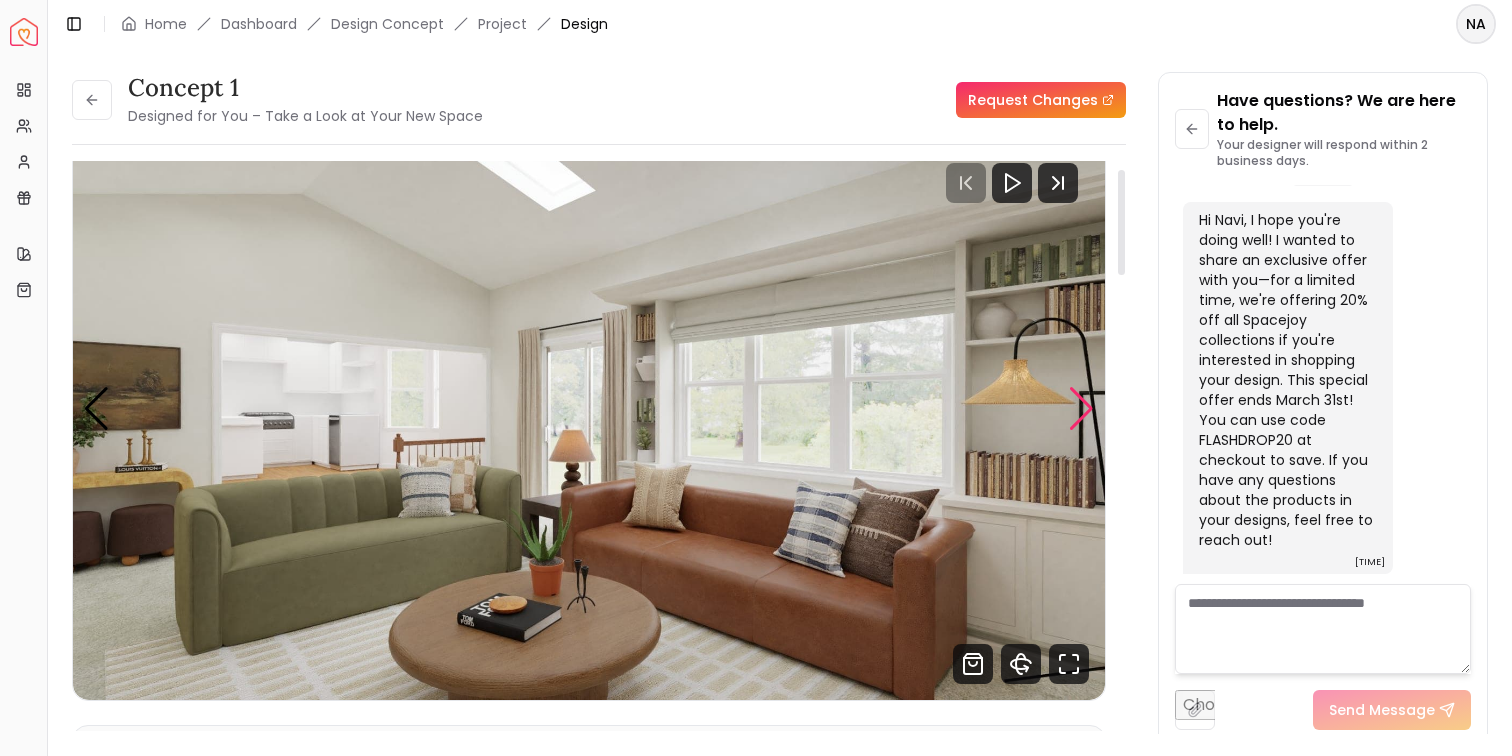 click at bounding box center [1081, 409] 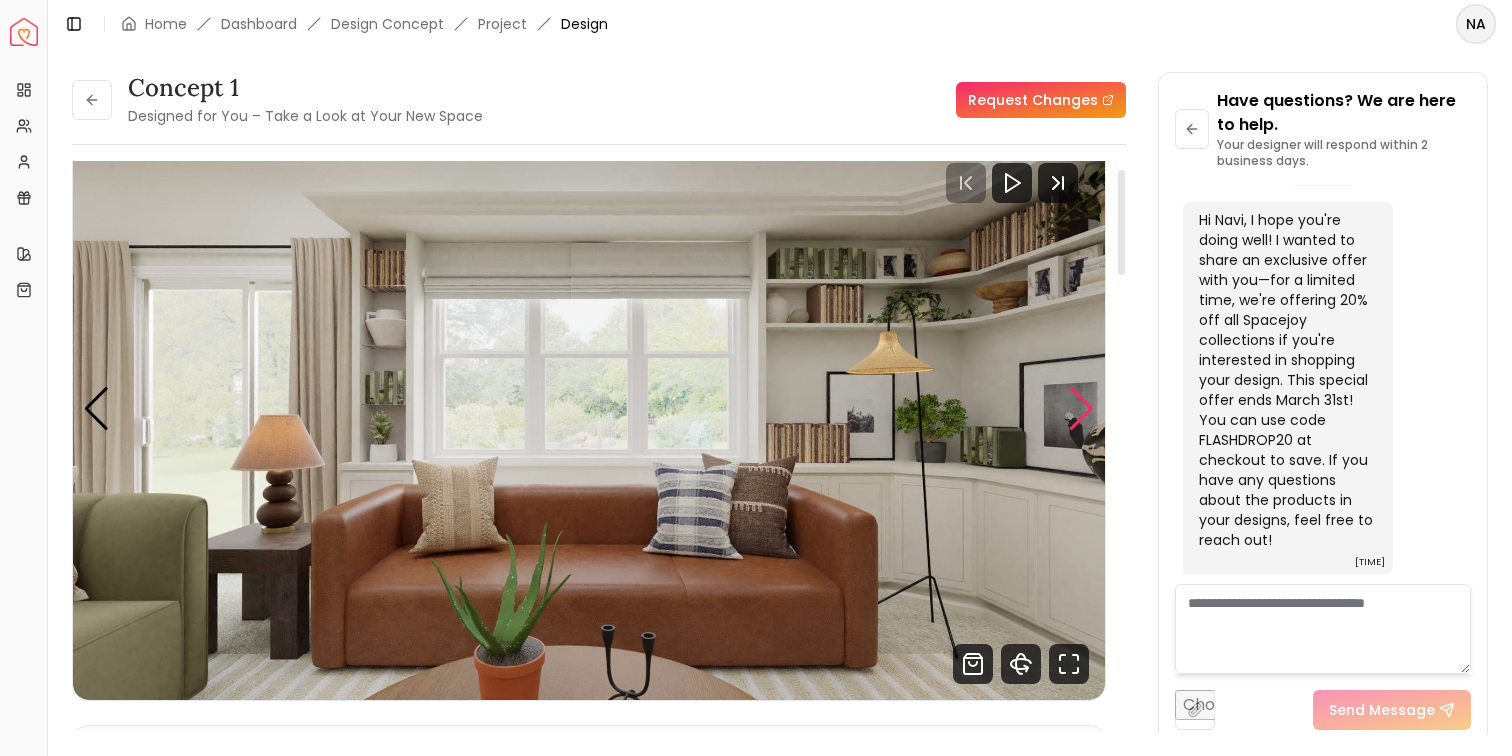 click at bounding box center [1081, 409] 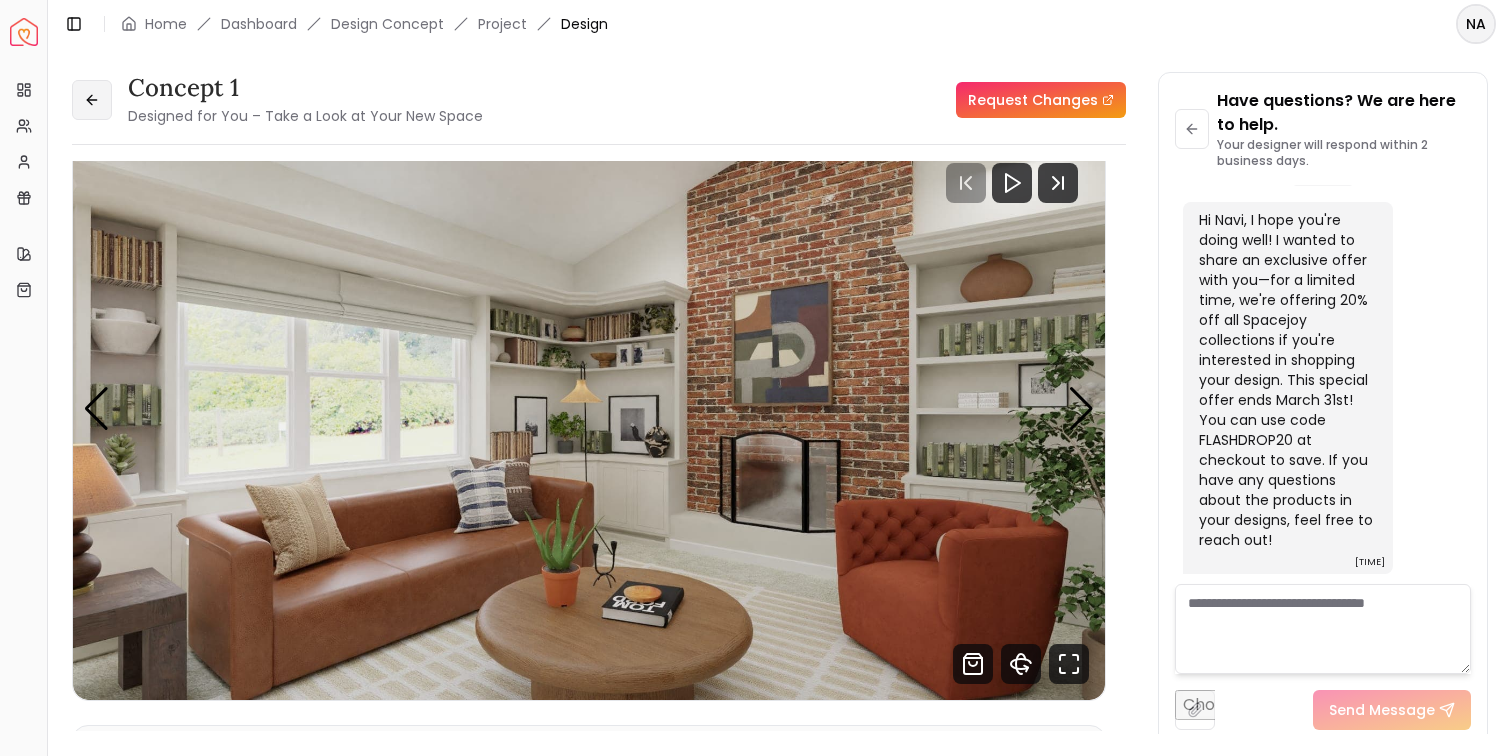 click 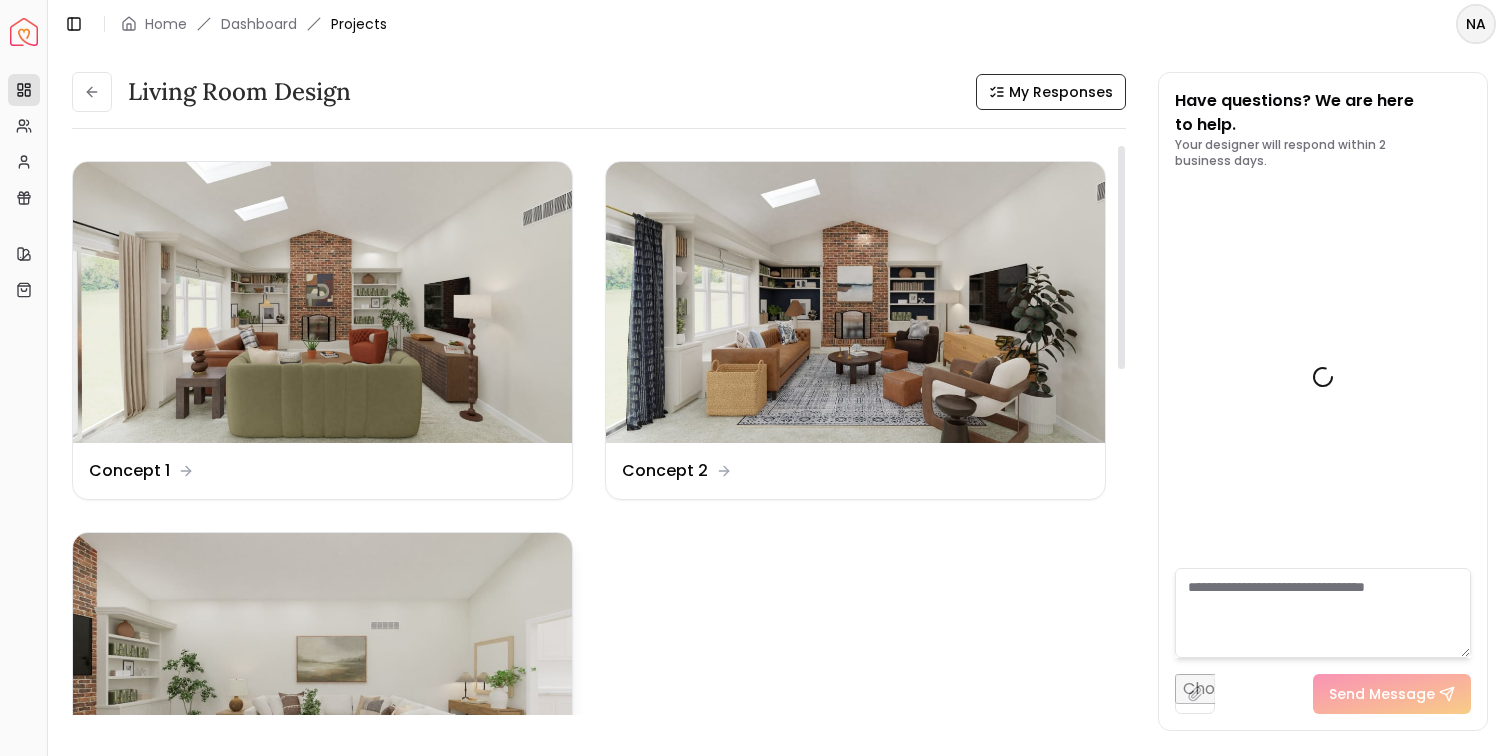 scroll, scrollTop: 3957, scrollLeft: 0, axis: vertical 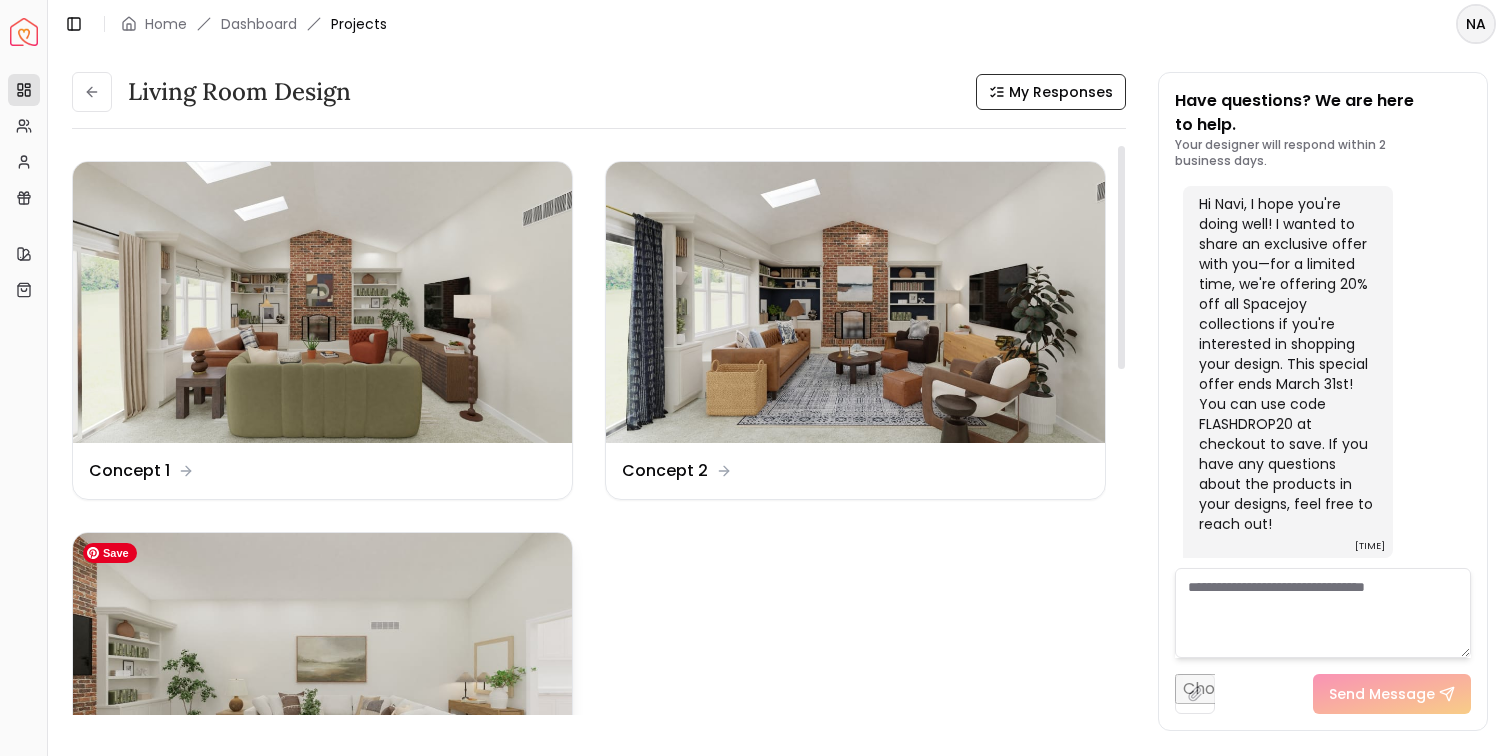 click at bounding box center [322, 673] 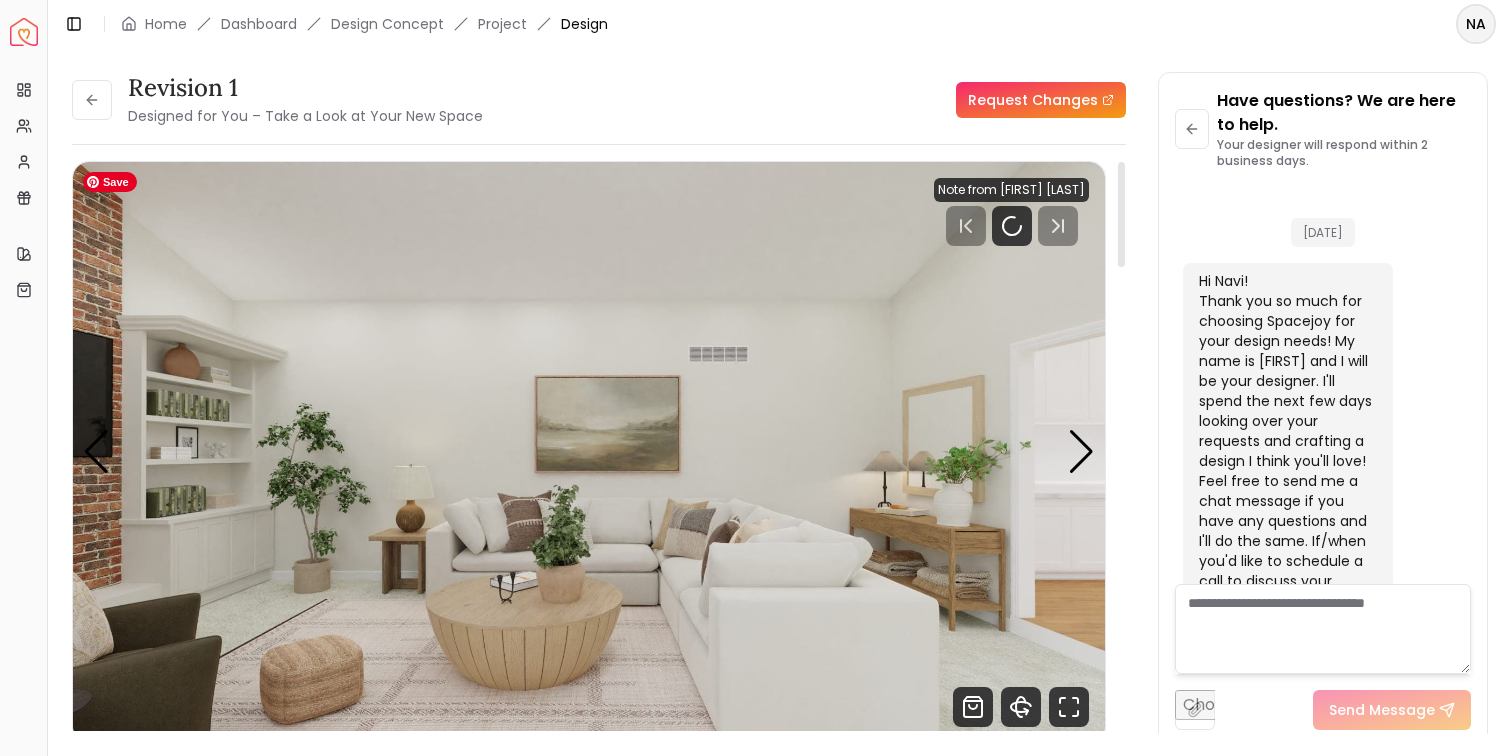 scroll, scrollTop: 3941, scrollLeft: 0, axis: vertical 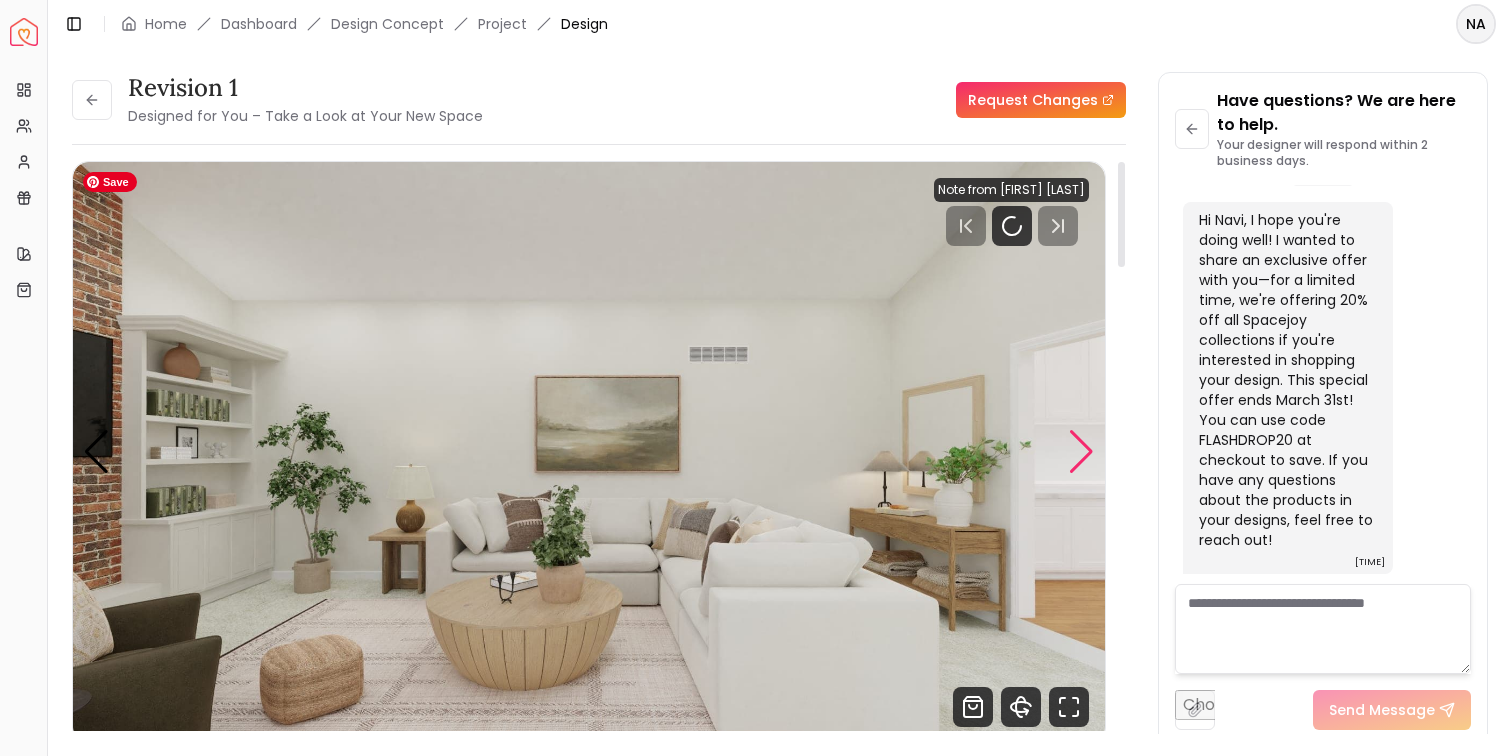 click at bounding box center (1081, 452) 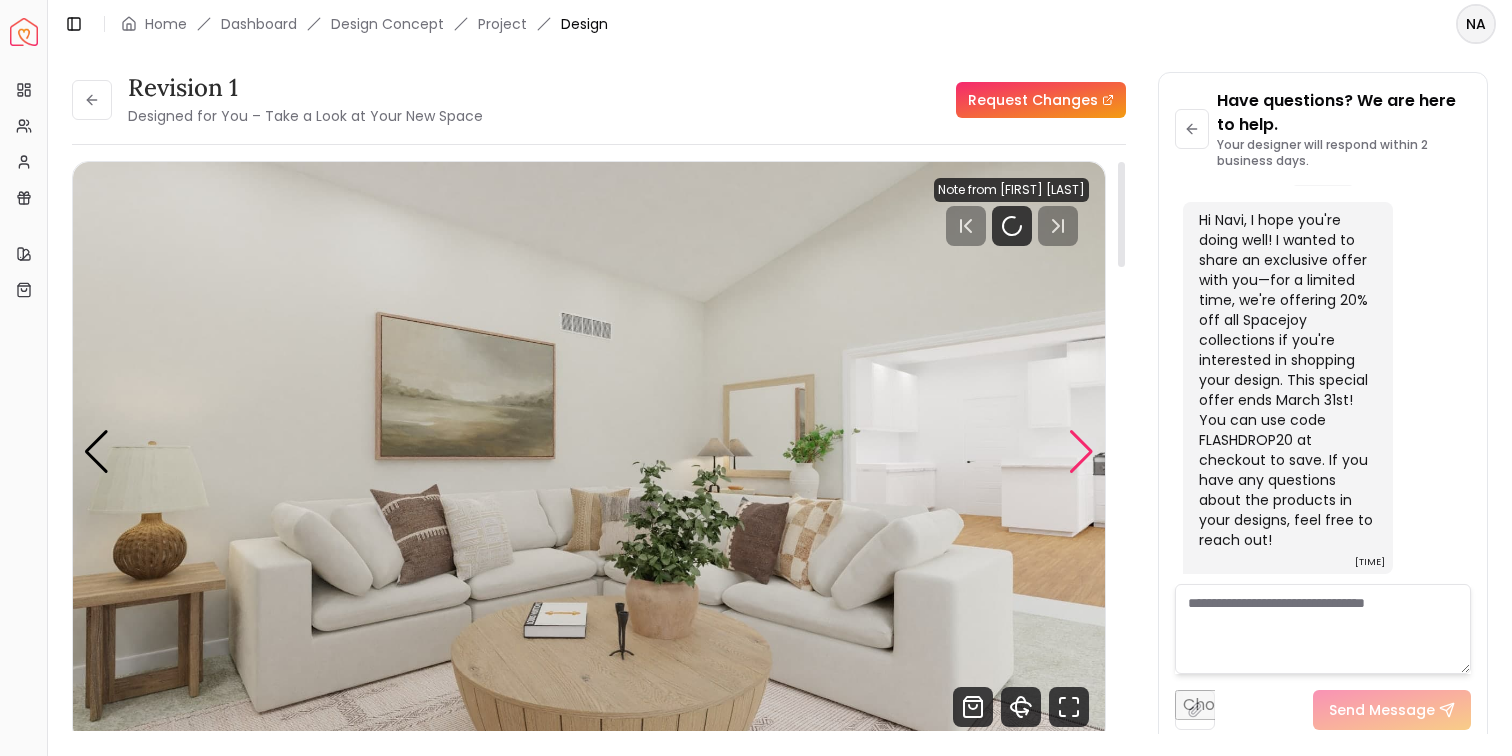 click at bounding box center [1081, 452] 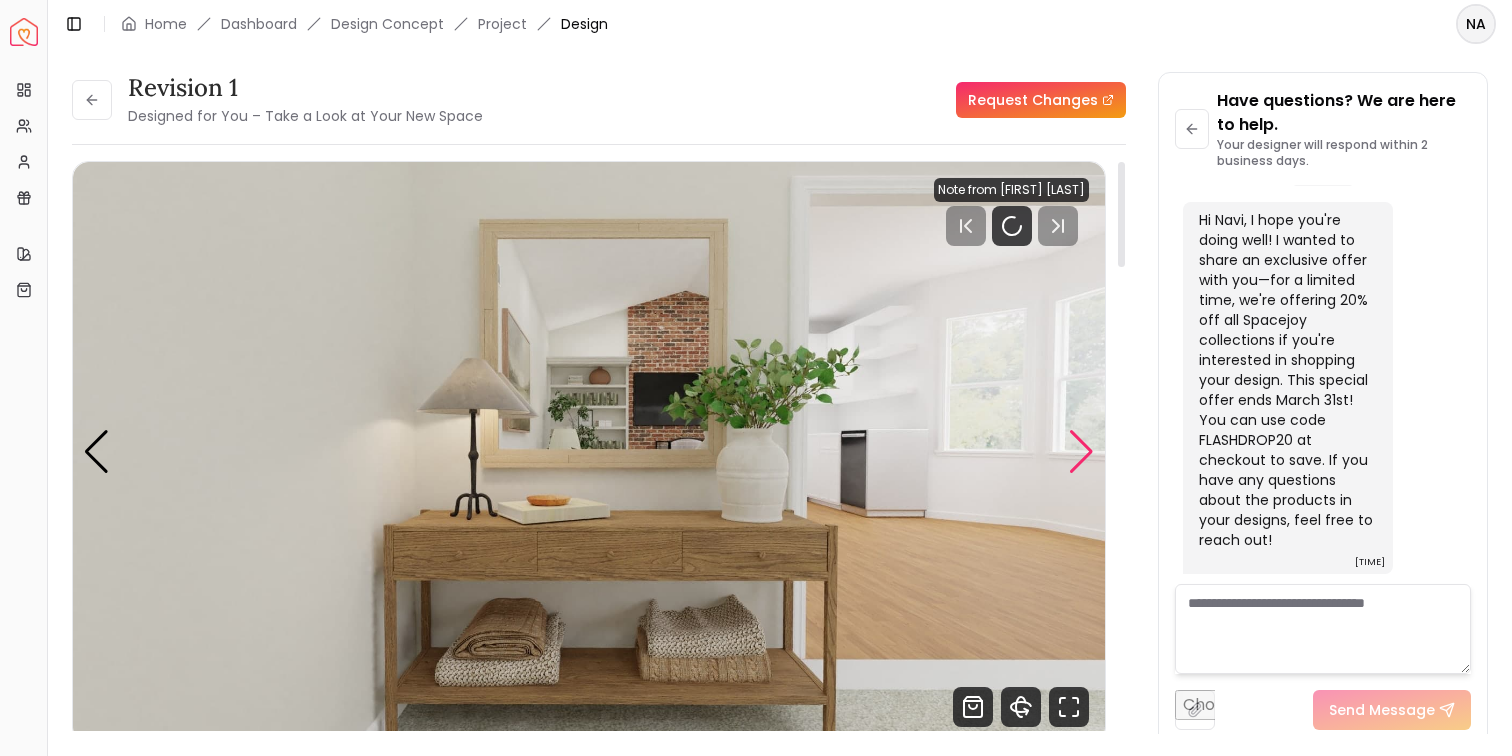 click at bounding box center (1081, 452) 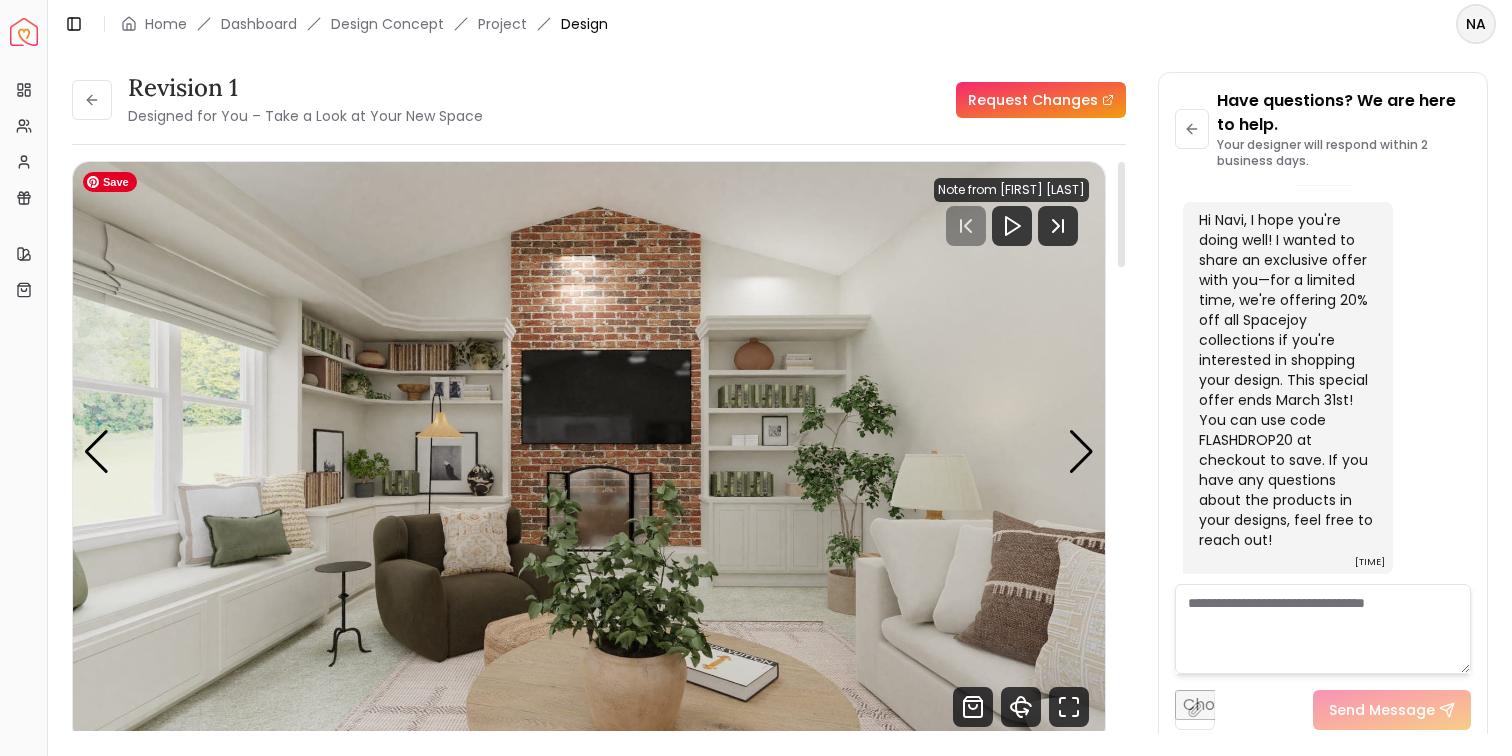 click at bounding box center [589, 452] 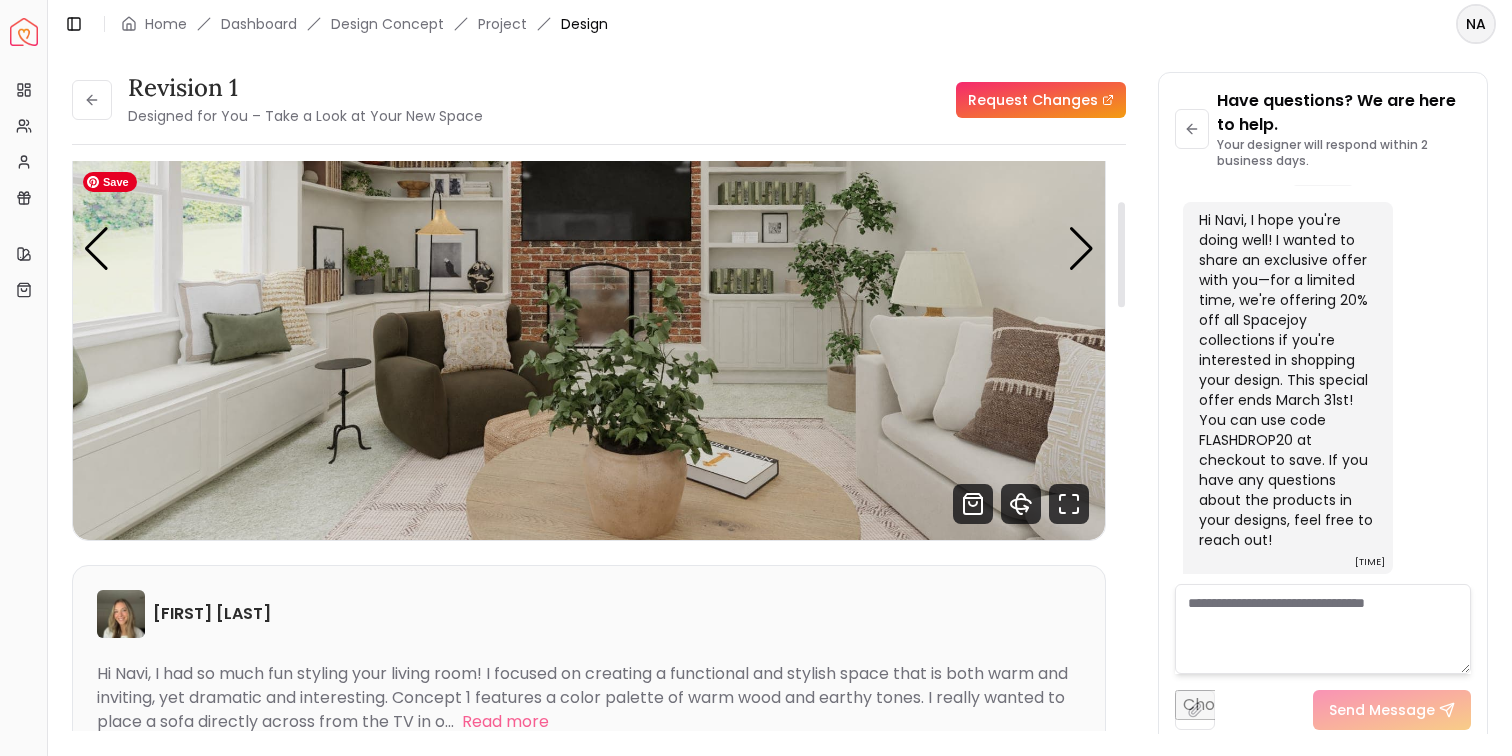 scroll, scrollTop: 218, scrollLeft: 0, axis: vertical 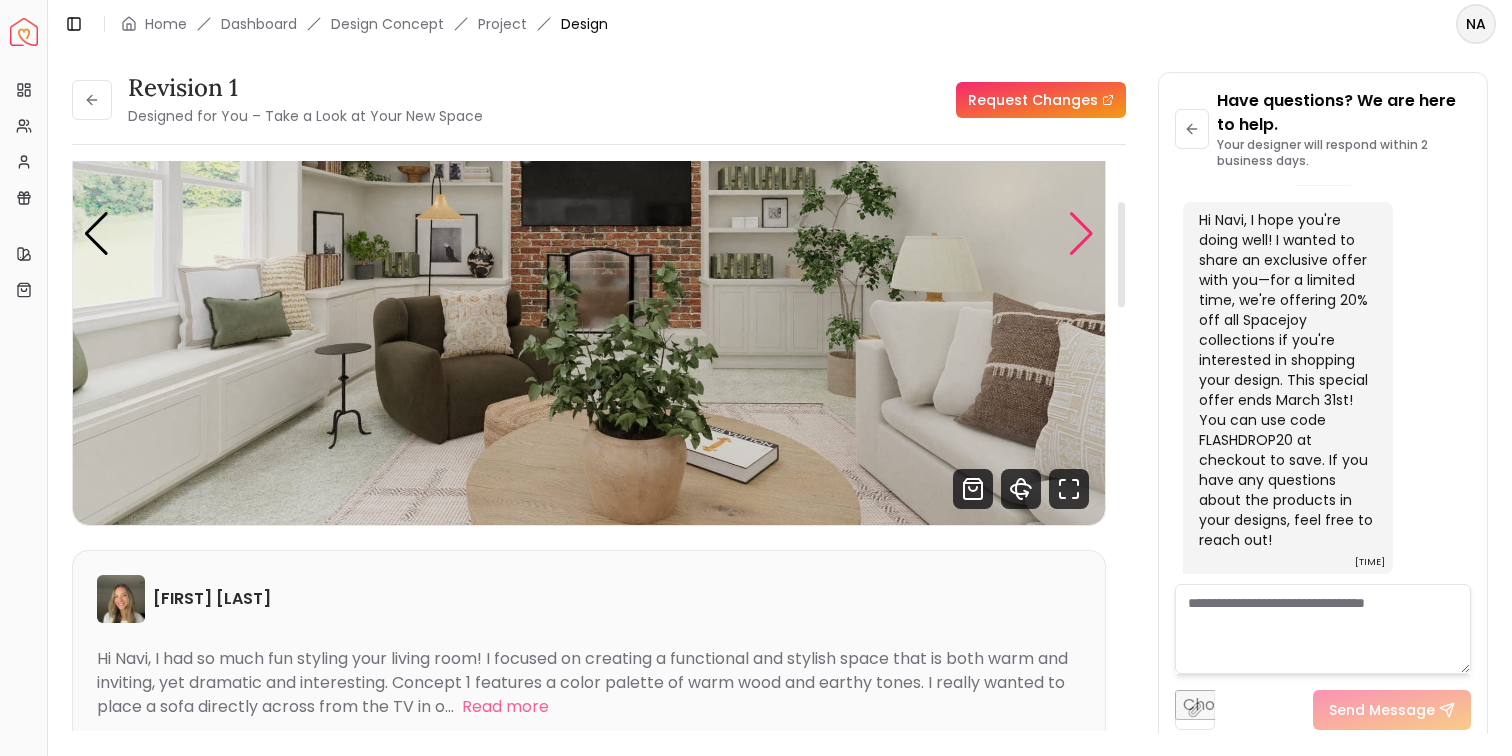 click at bounding box center (1081, 234) 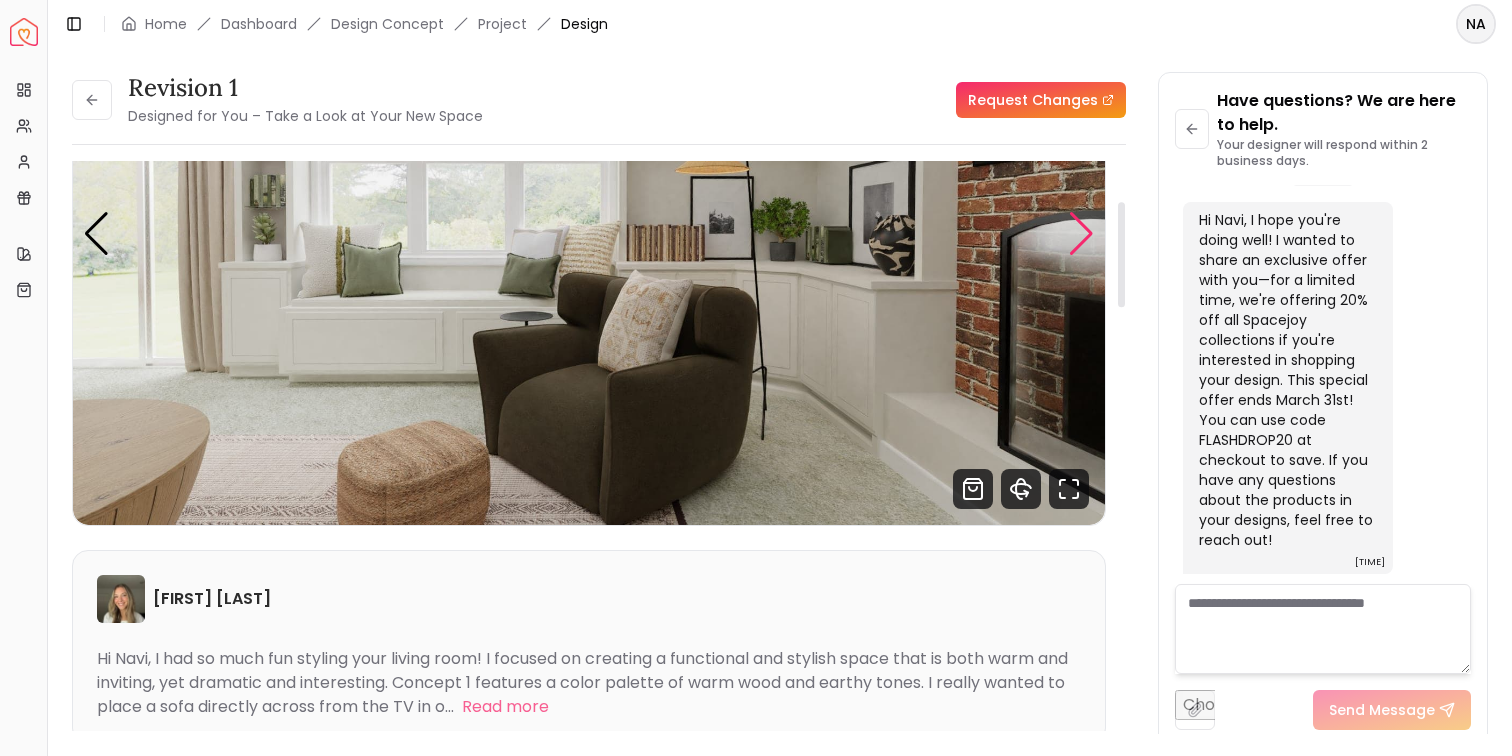 click at bounding box center [1081, 234] 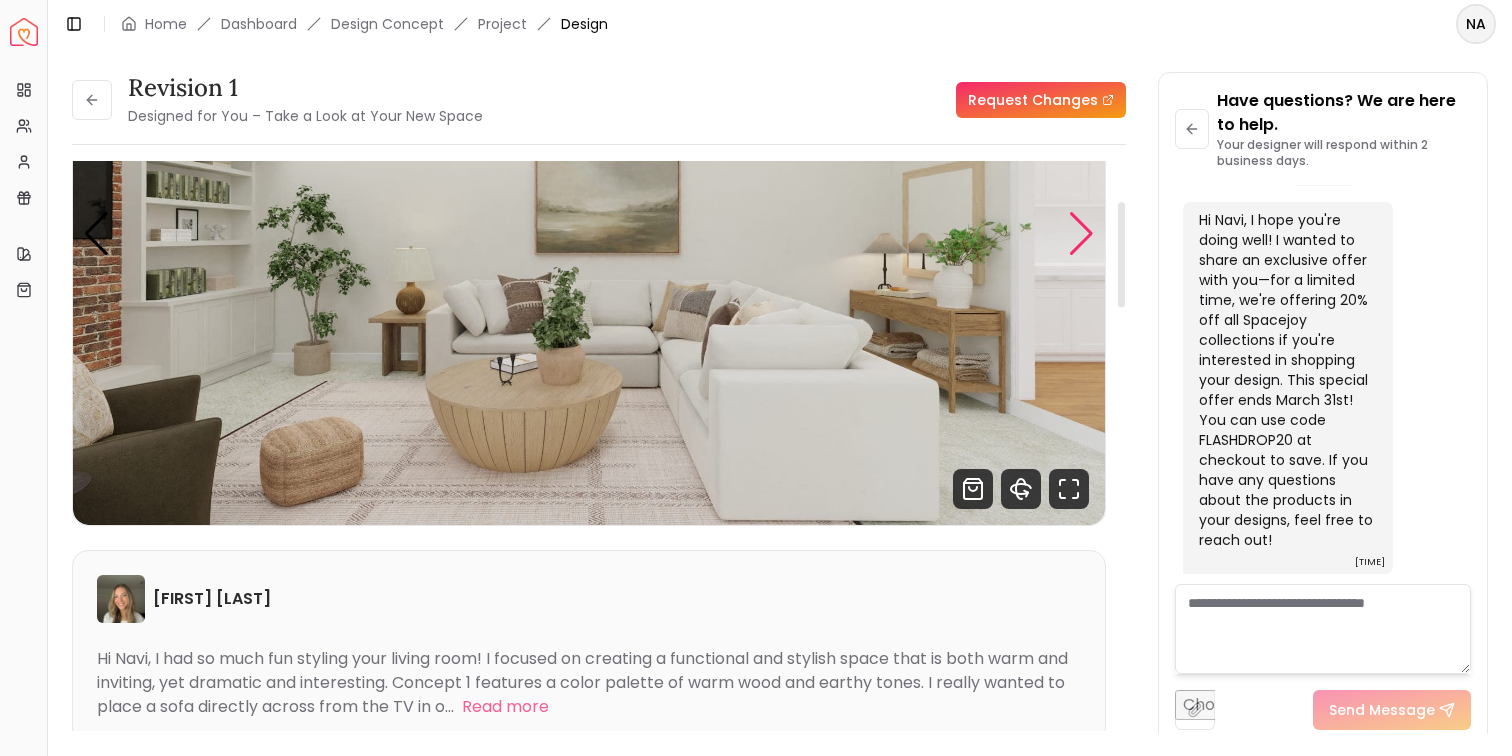 click at bounding box center (1081, 234) 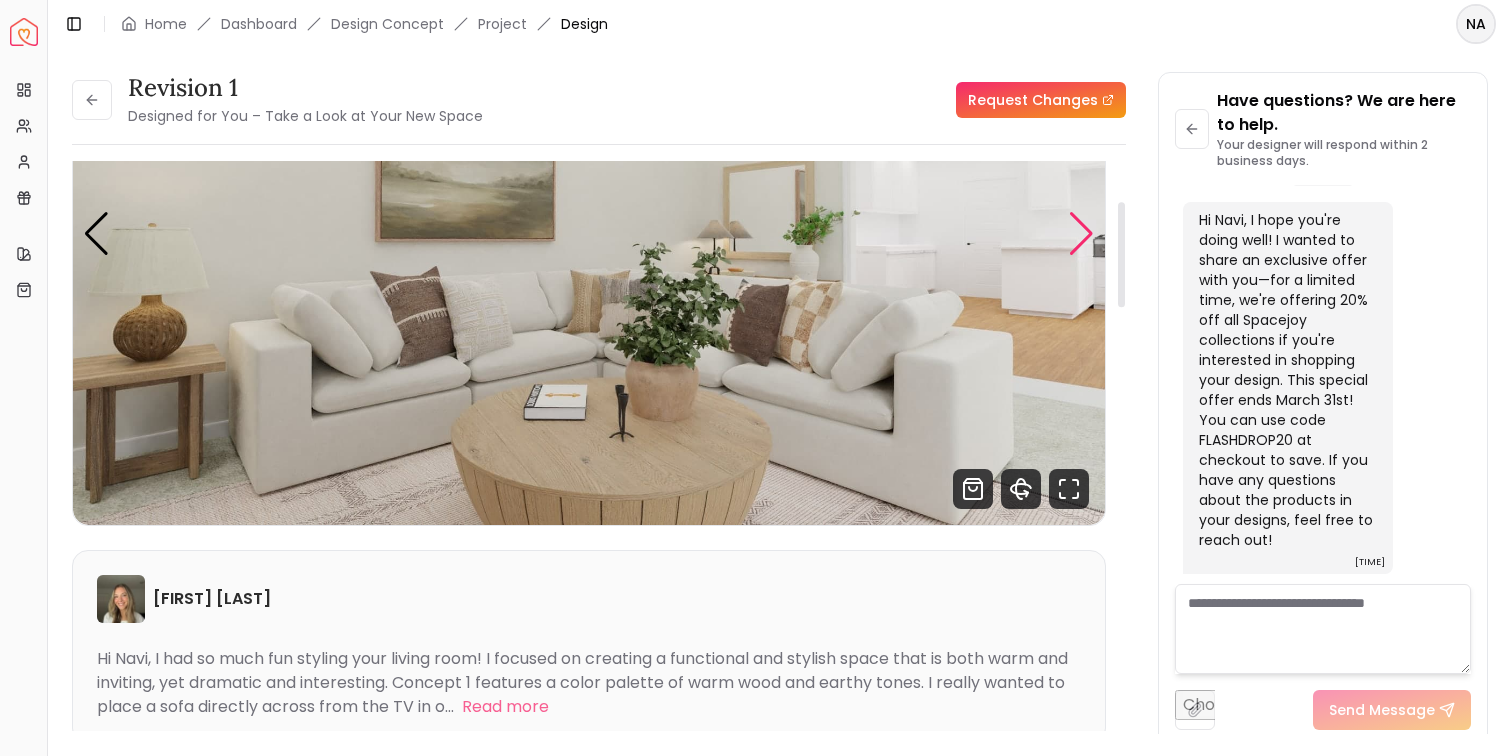 click at bounding box center (1081, 234) 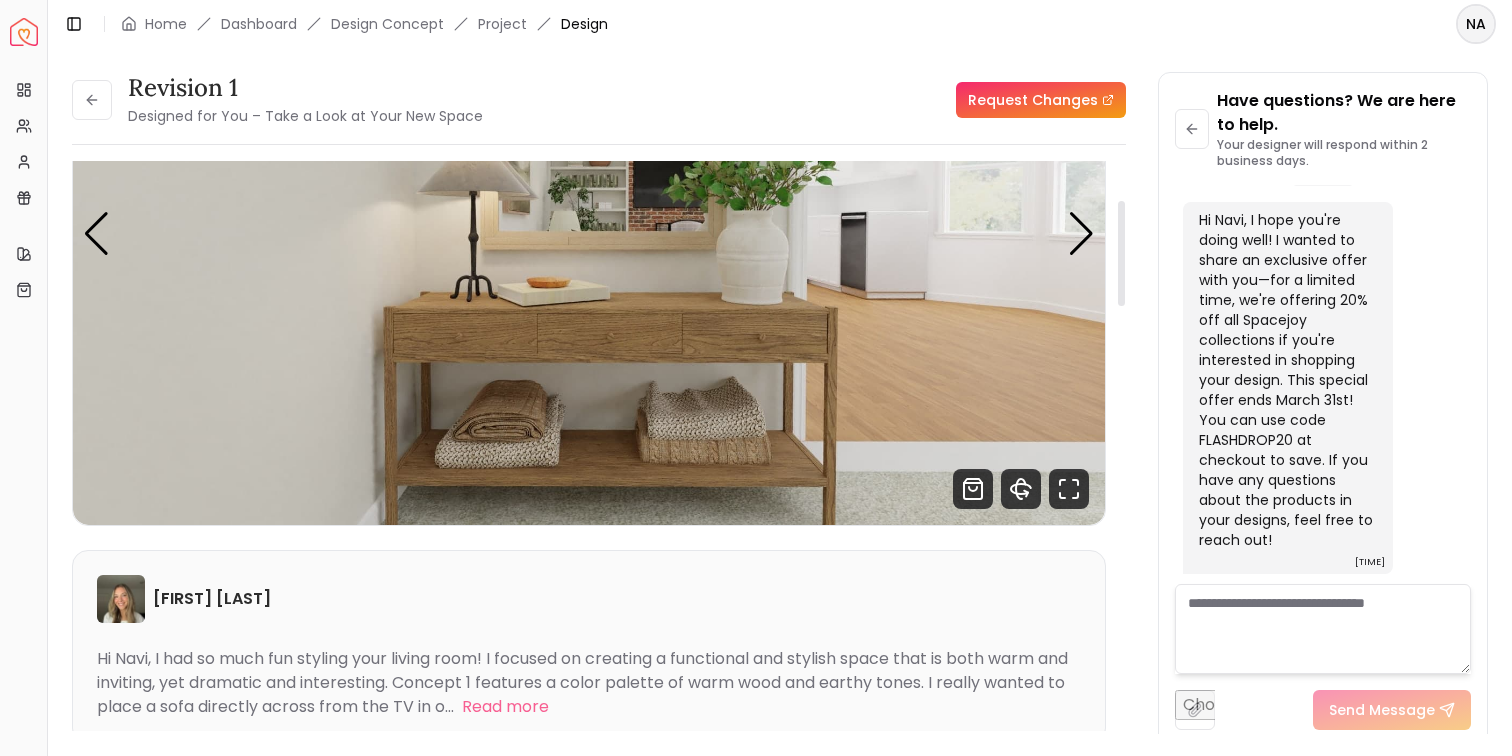 scroll, scrollTop: 0, scrollLeft: 0, axis: both 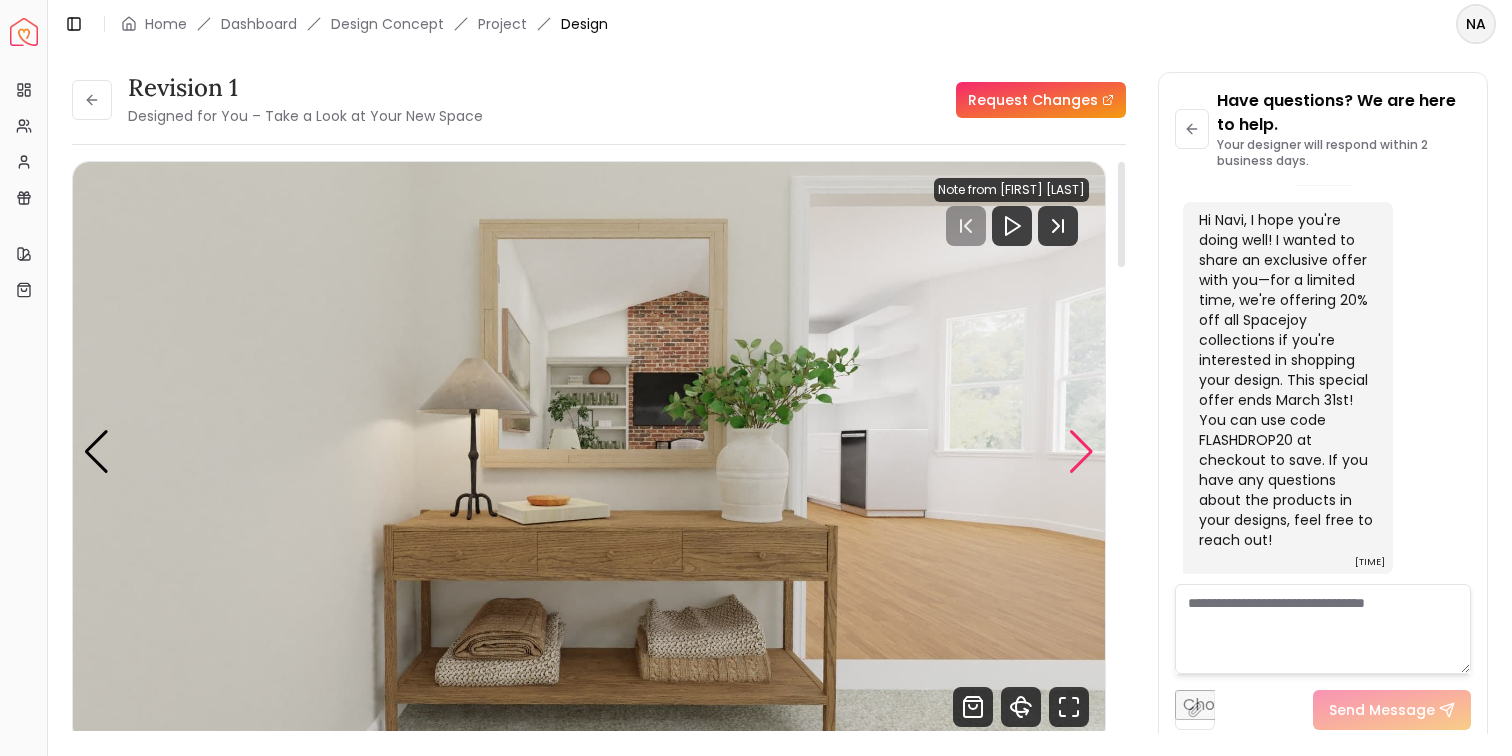 click at bounding box center (1081, 452) 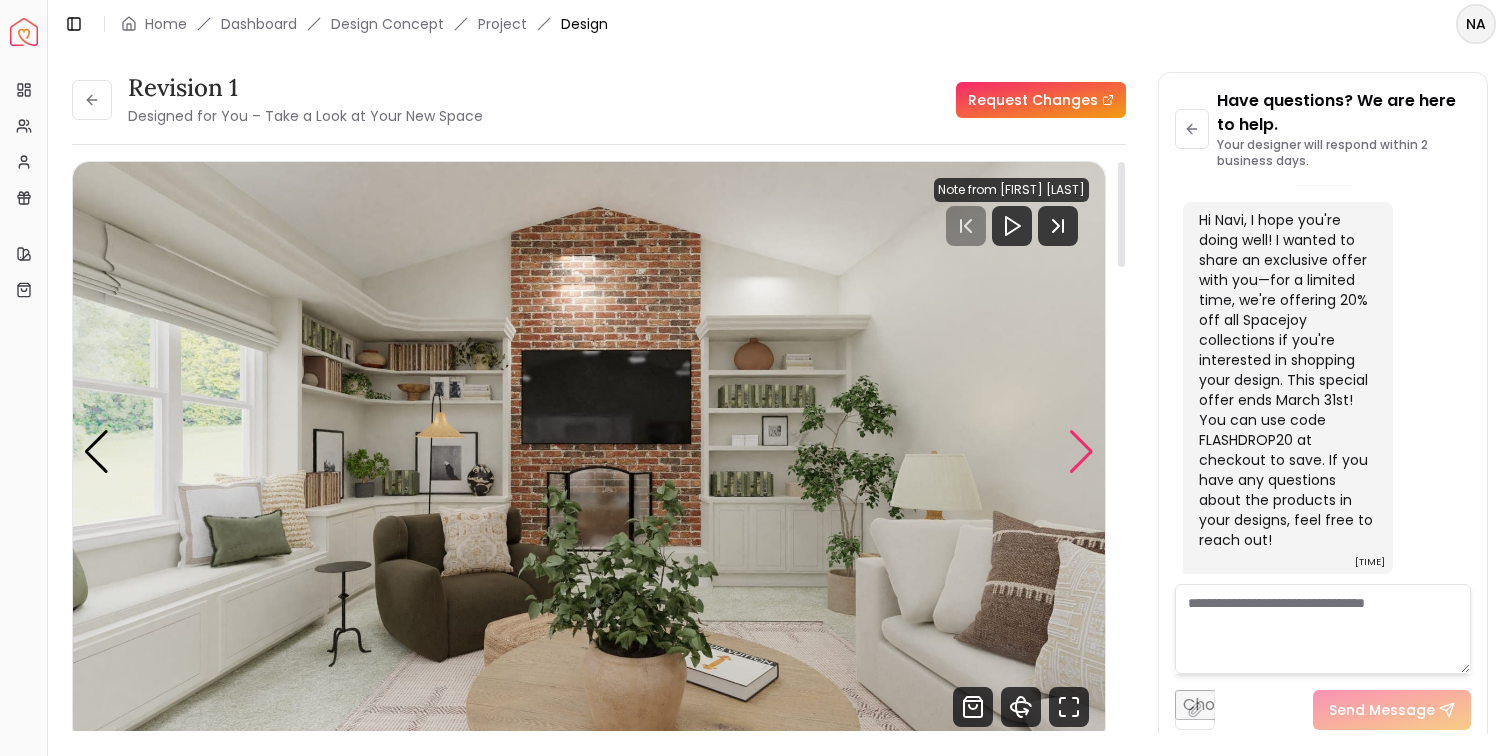 click at bounding box center (1081, 452) 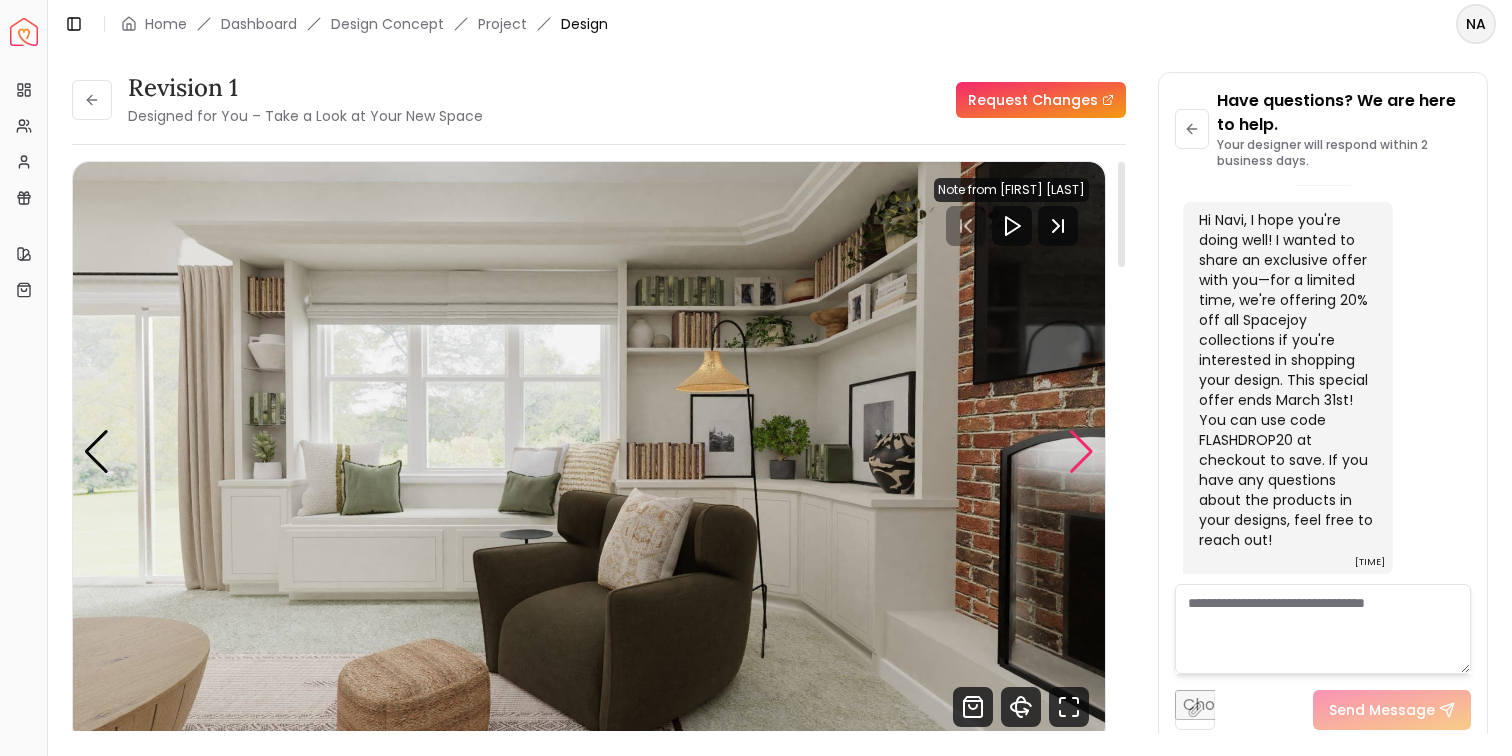 click at bounding box center [1081, 452] 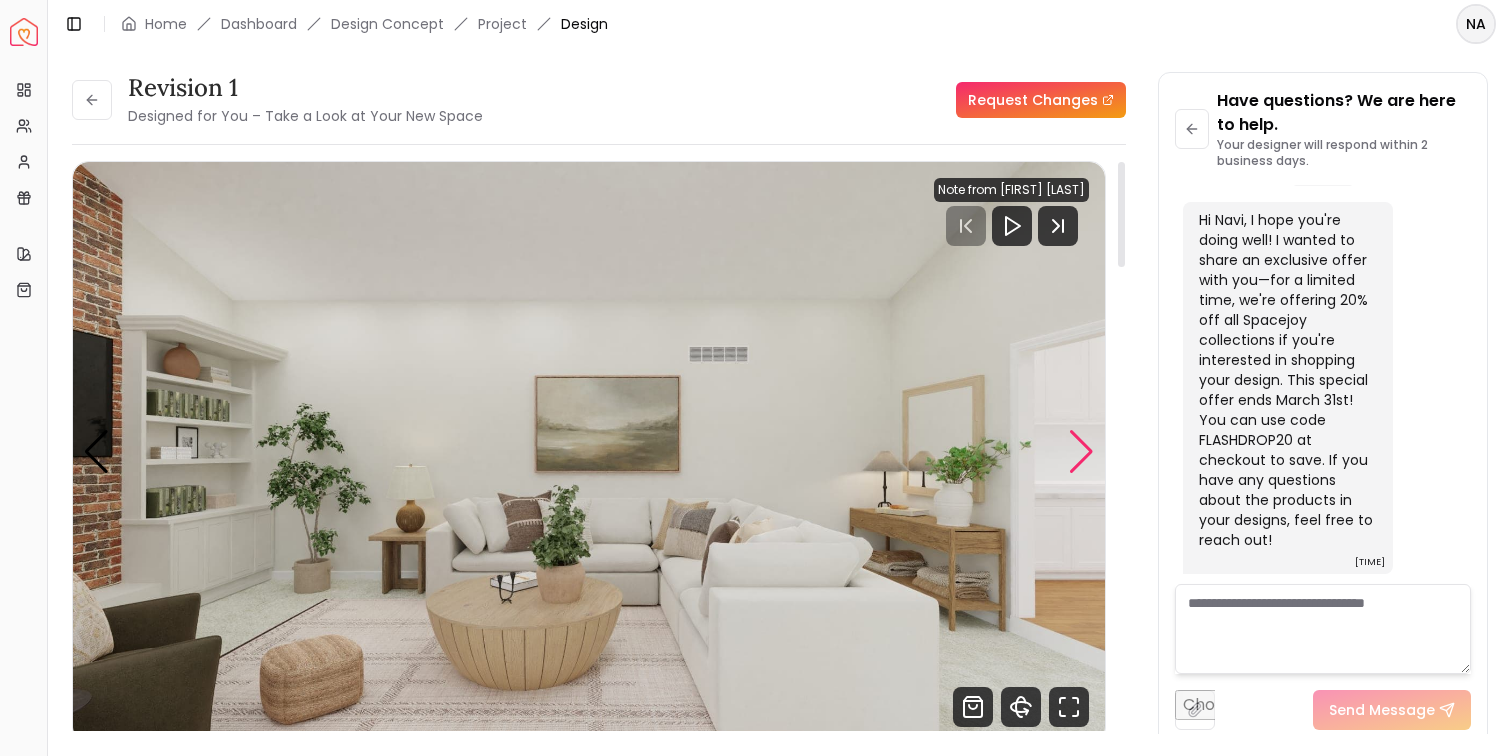 click at bounding box center (1081, 452) 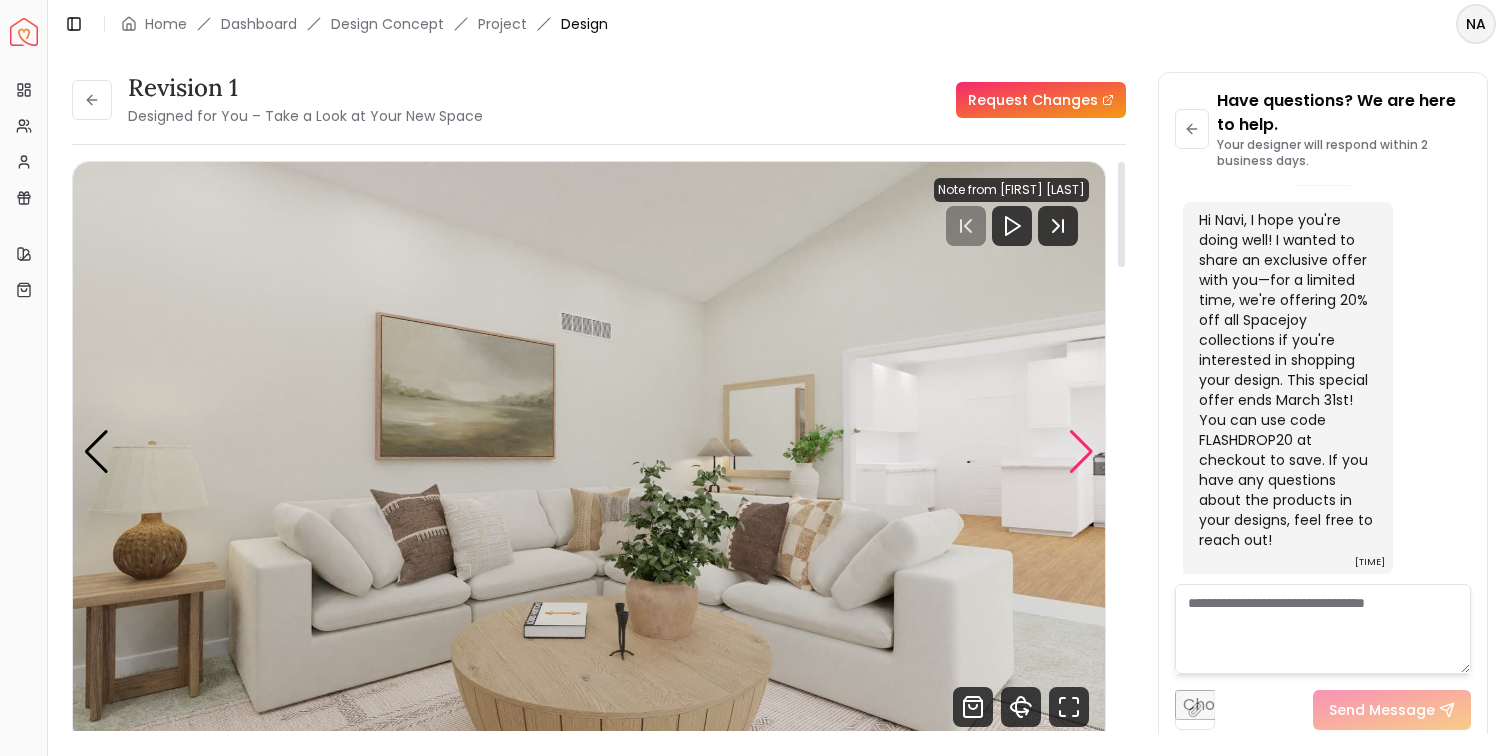 click at bounding box center (1081, 452) 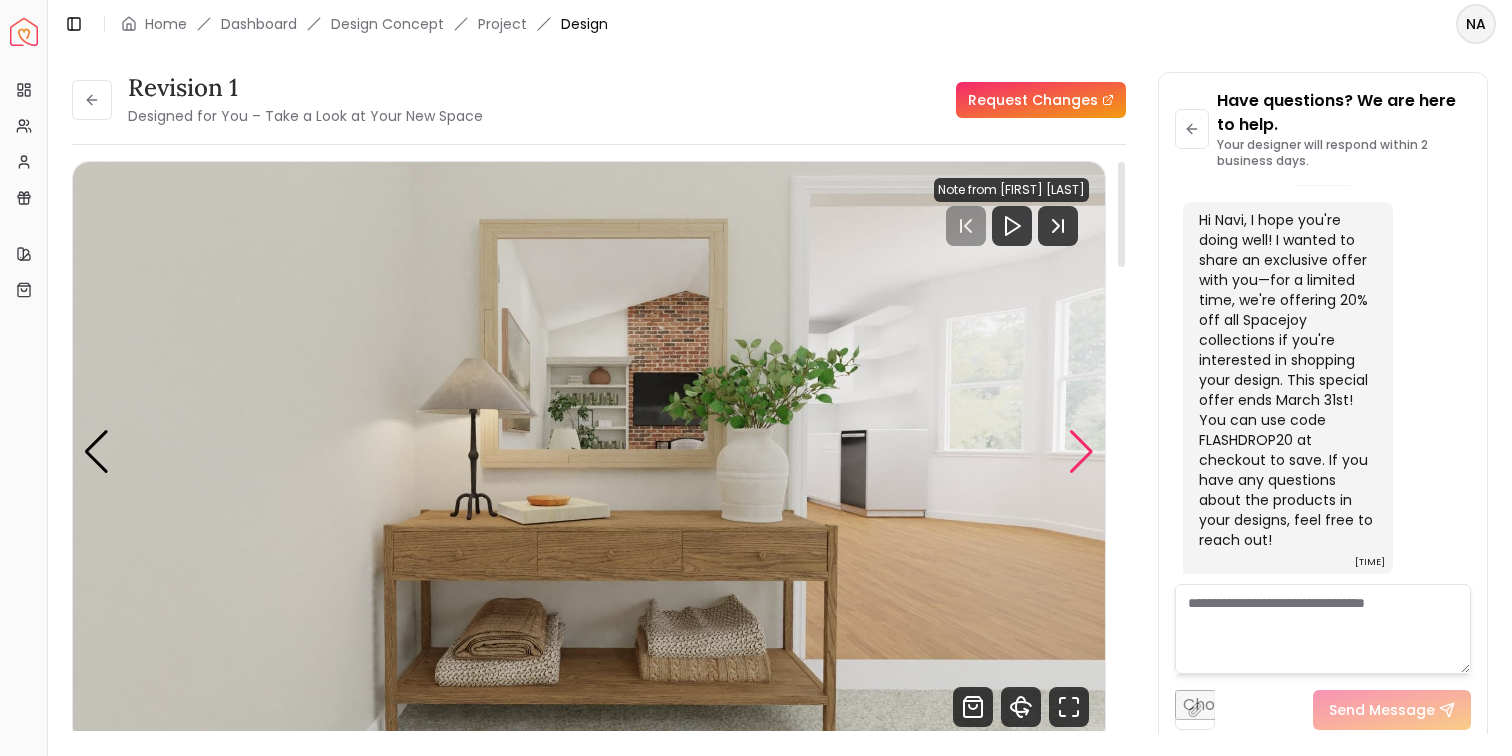 click at bounding box center [1081, 452] 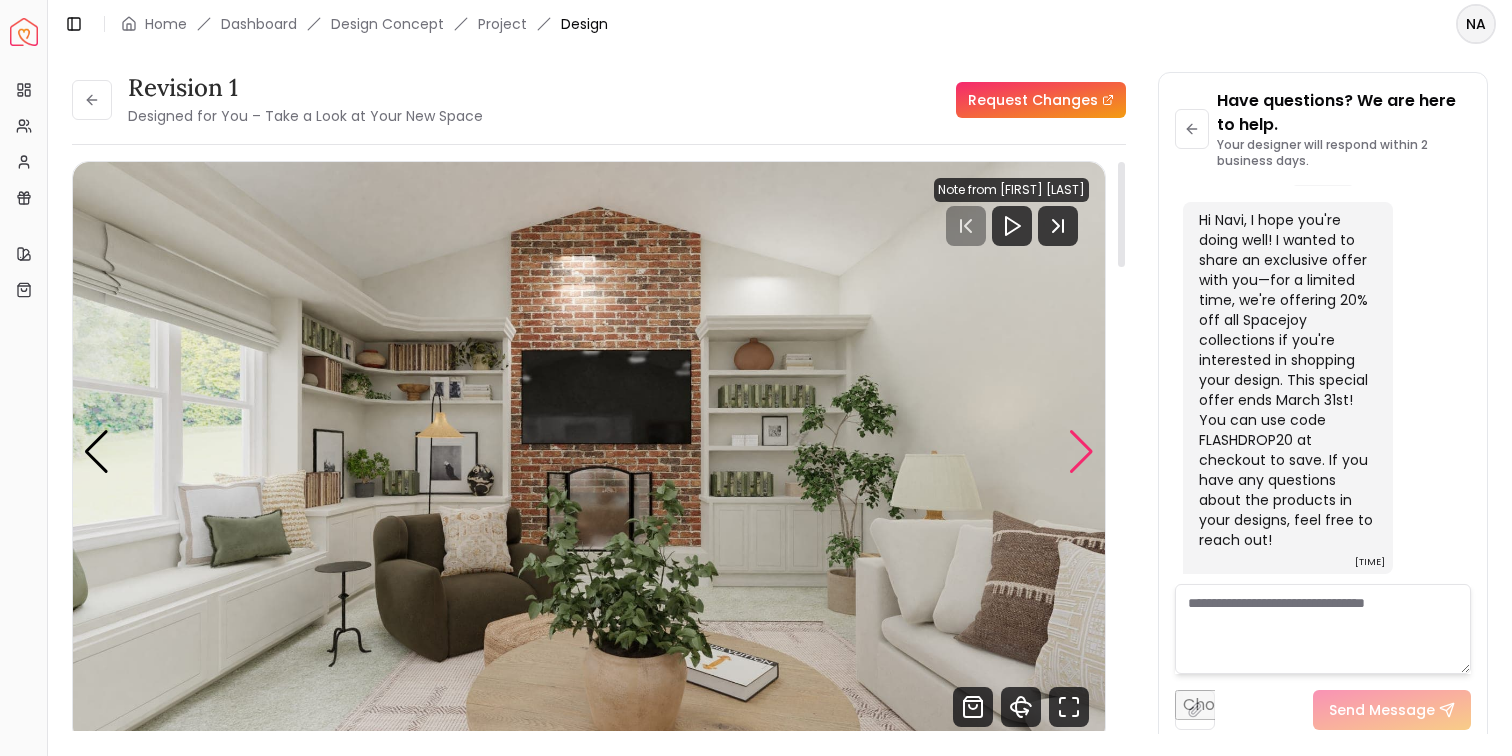 click at bounding box center (1081, 452) 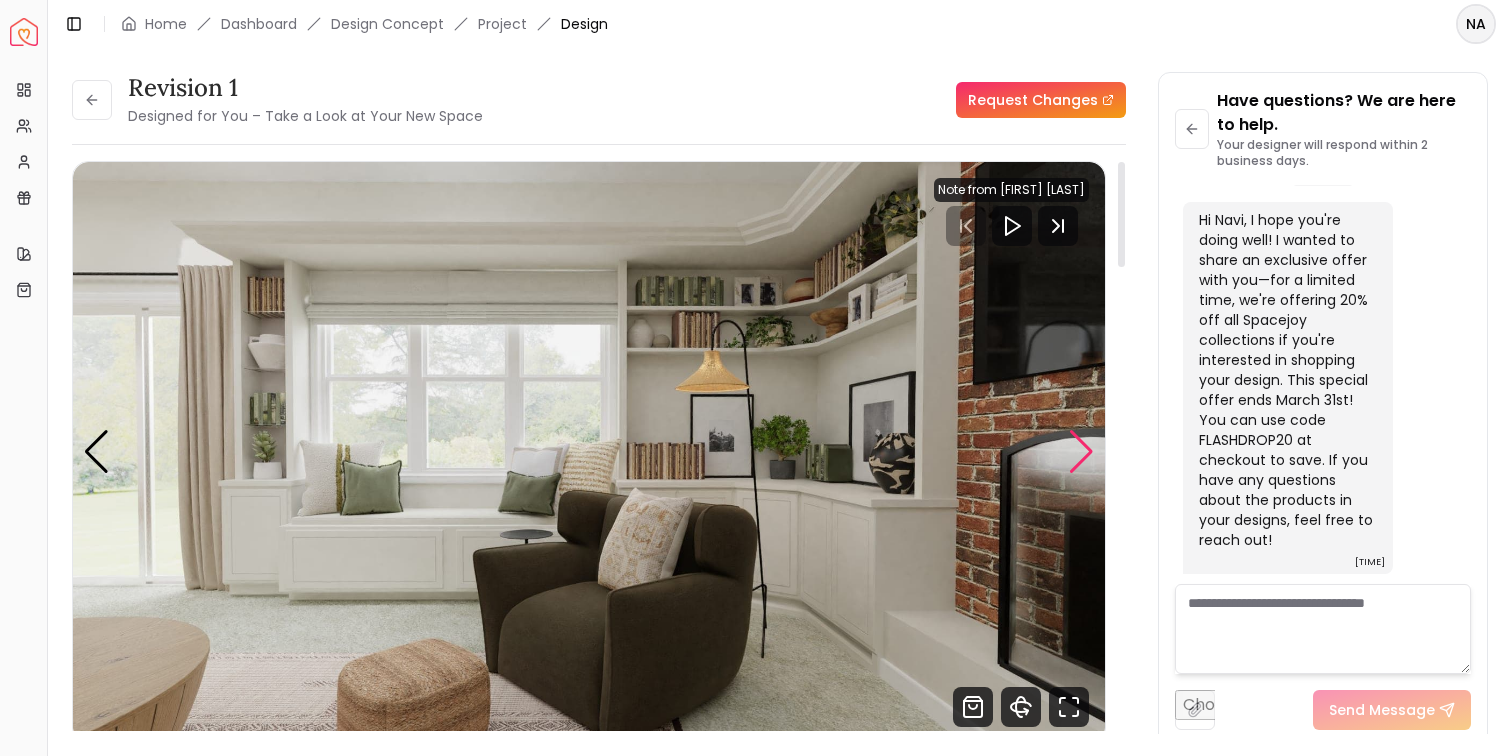 click at bounding box center (1081, 452) 